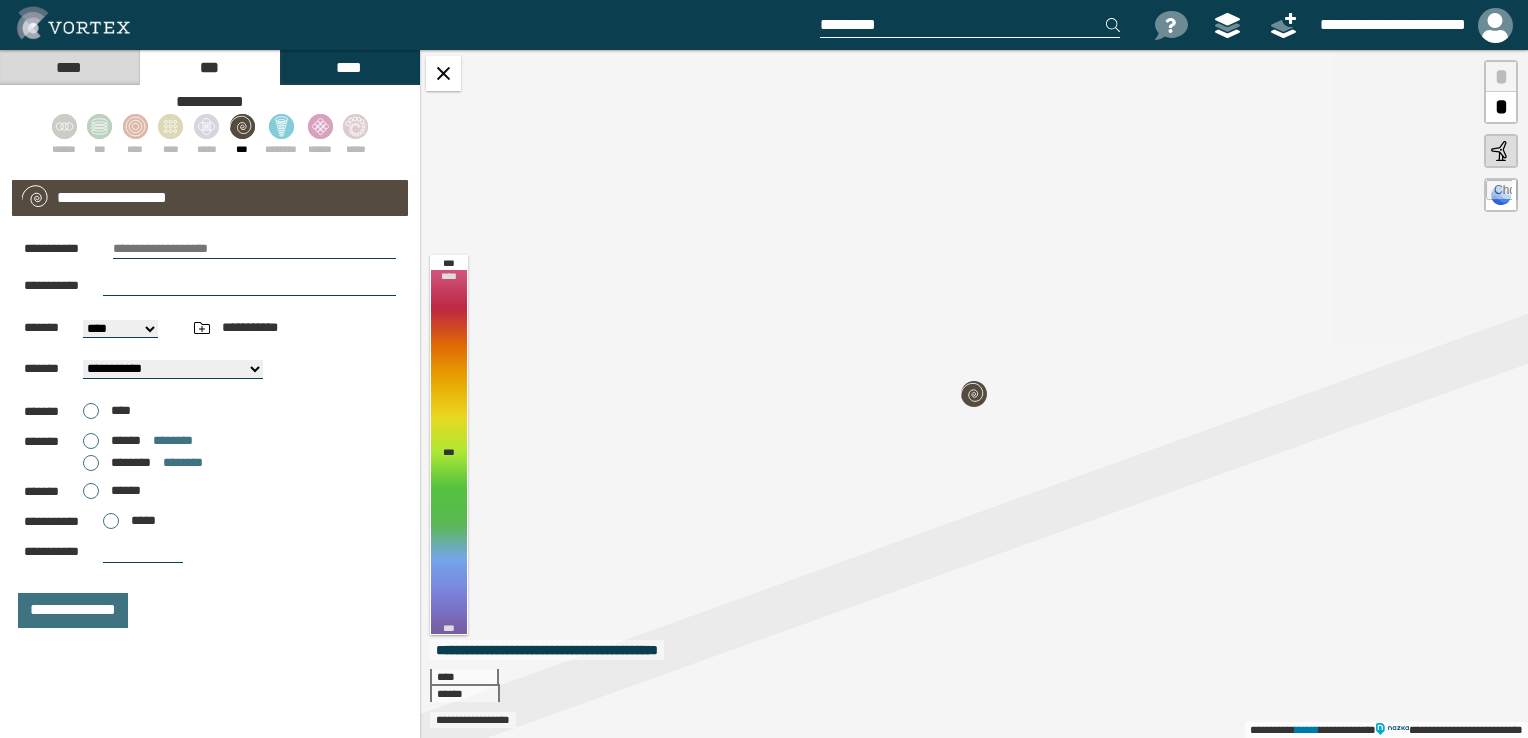 select on "*" 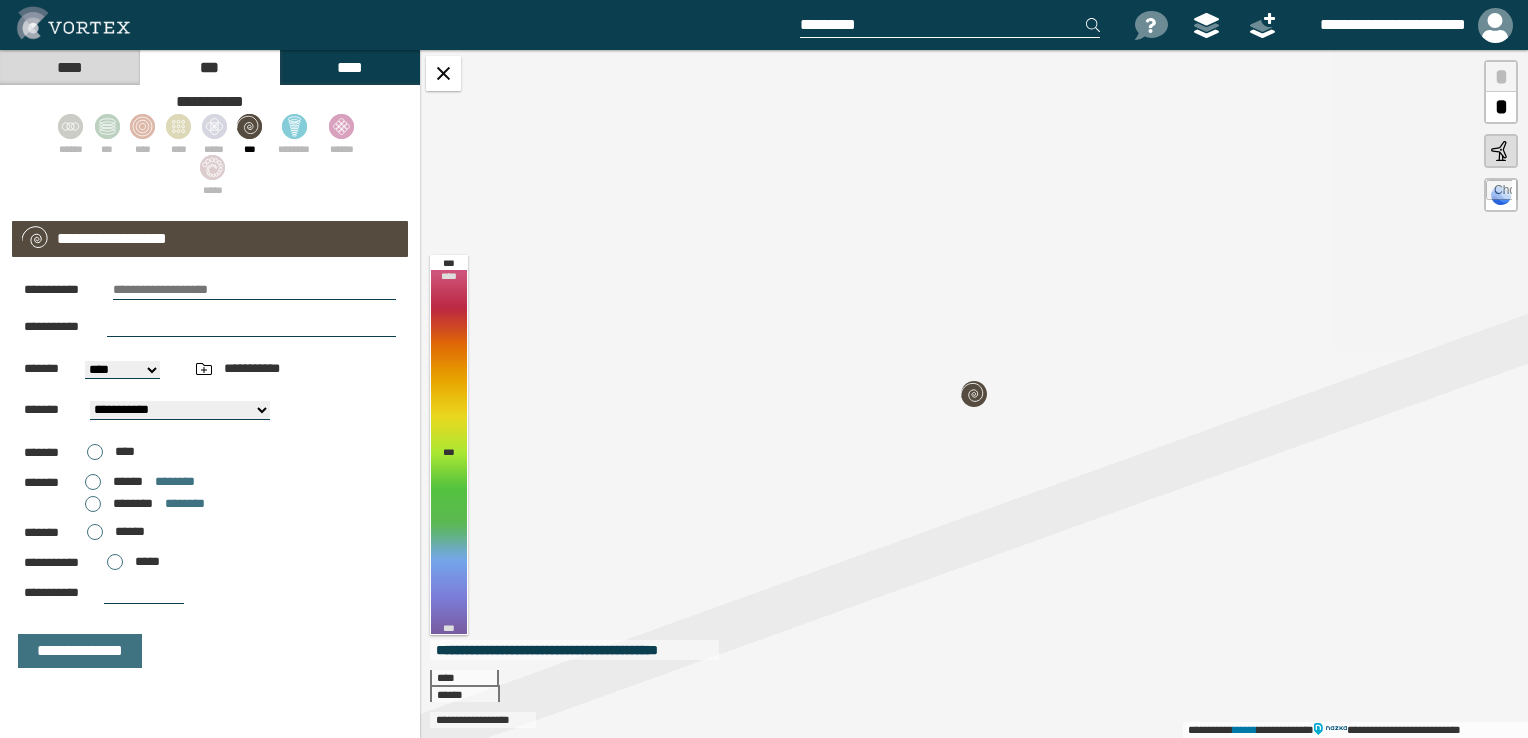 scroll, scrollTop: 0, scrollLeft: 0, axis: both 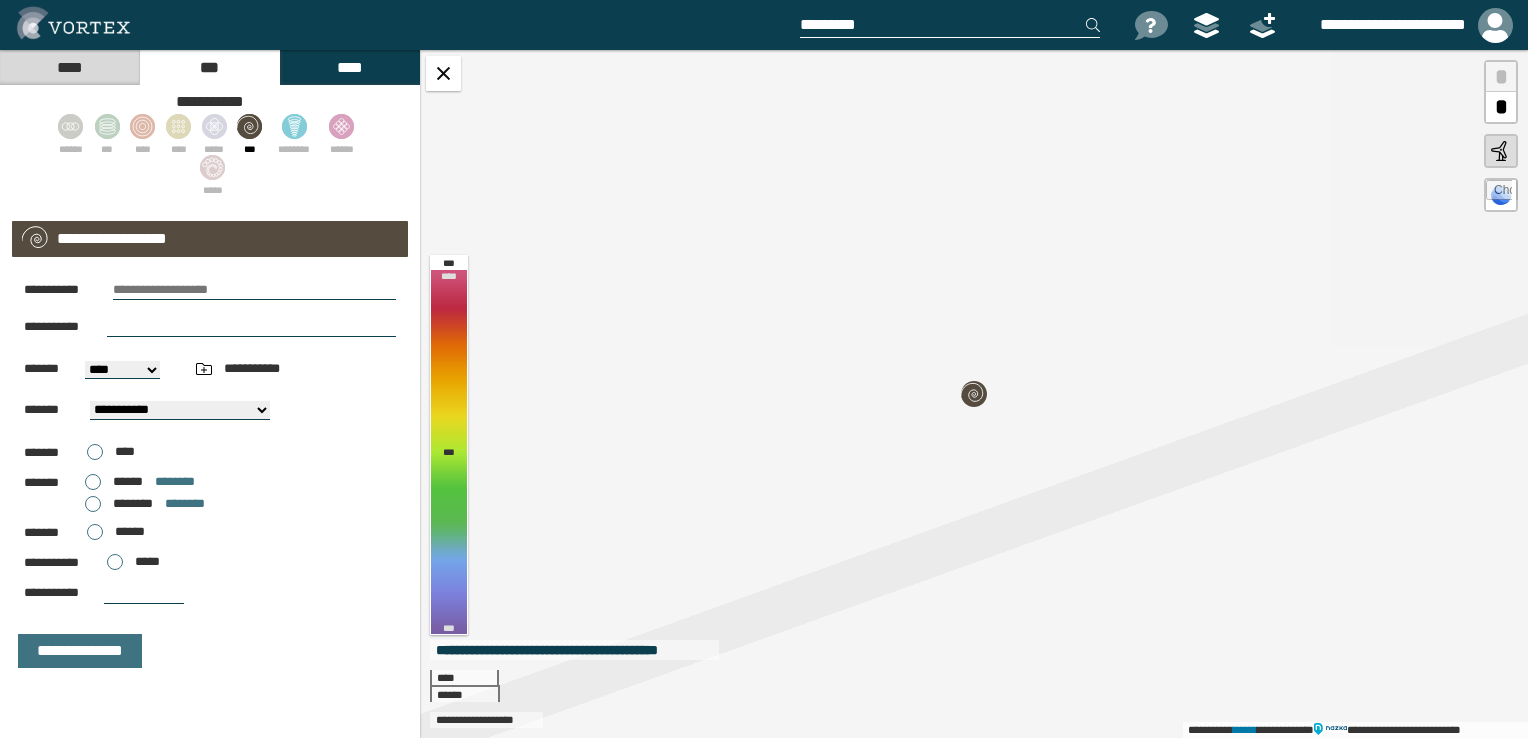 click at bounding box center (254, 290) 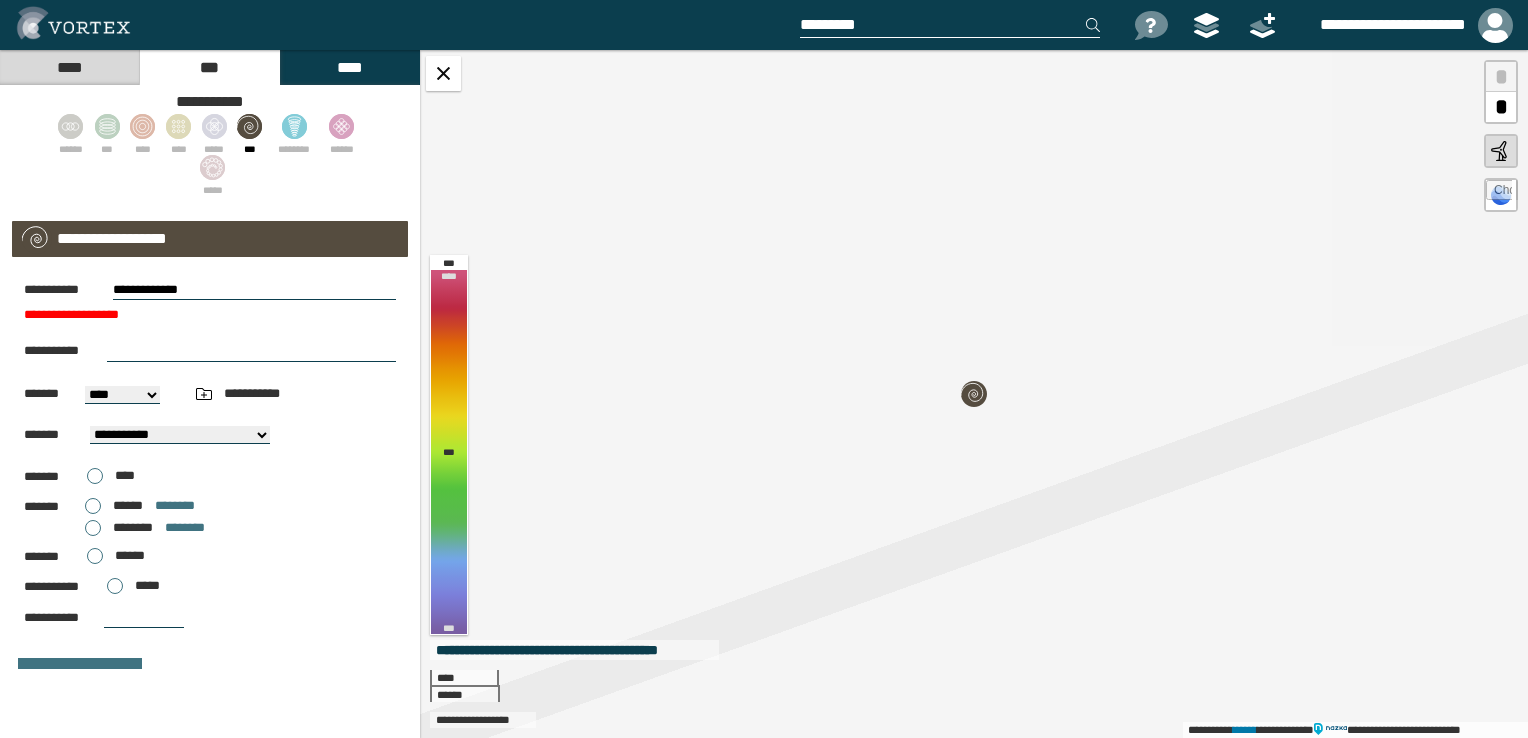click on "**********" at bounding box center (254, 290) 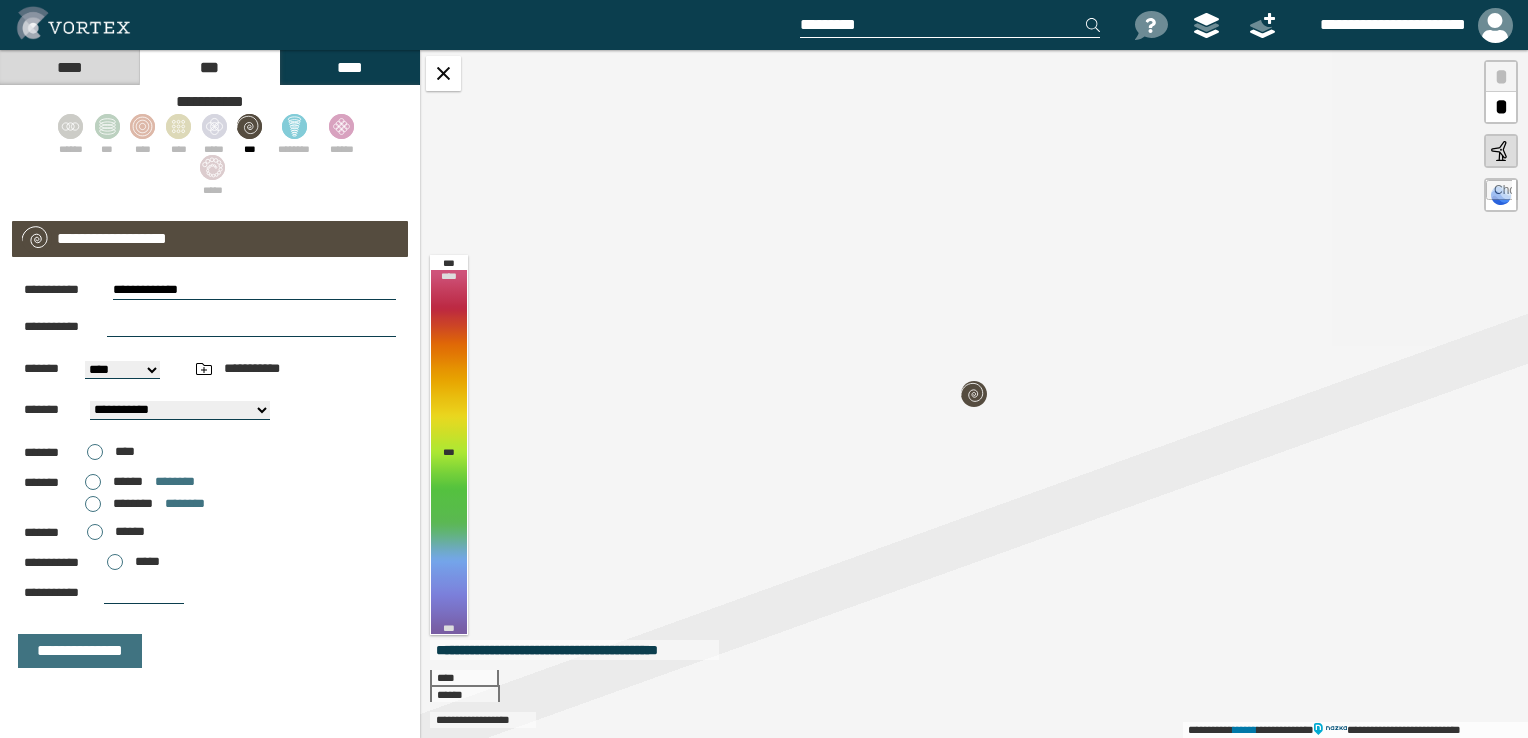 paste on "**********" 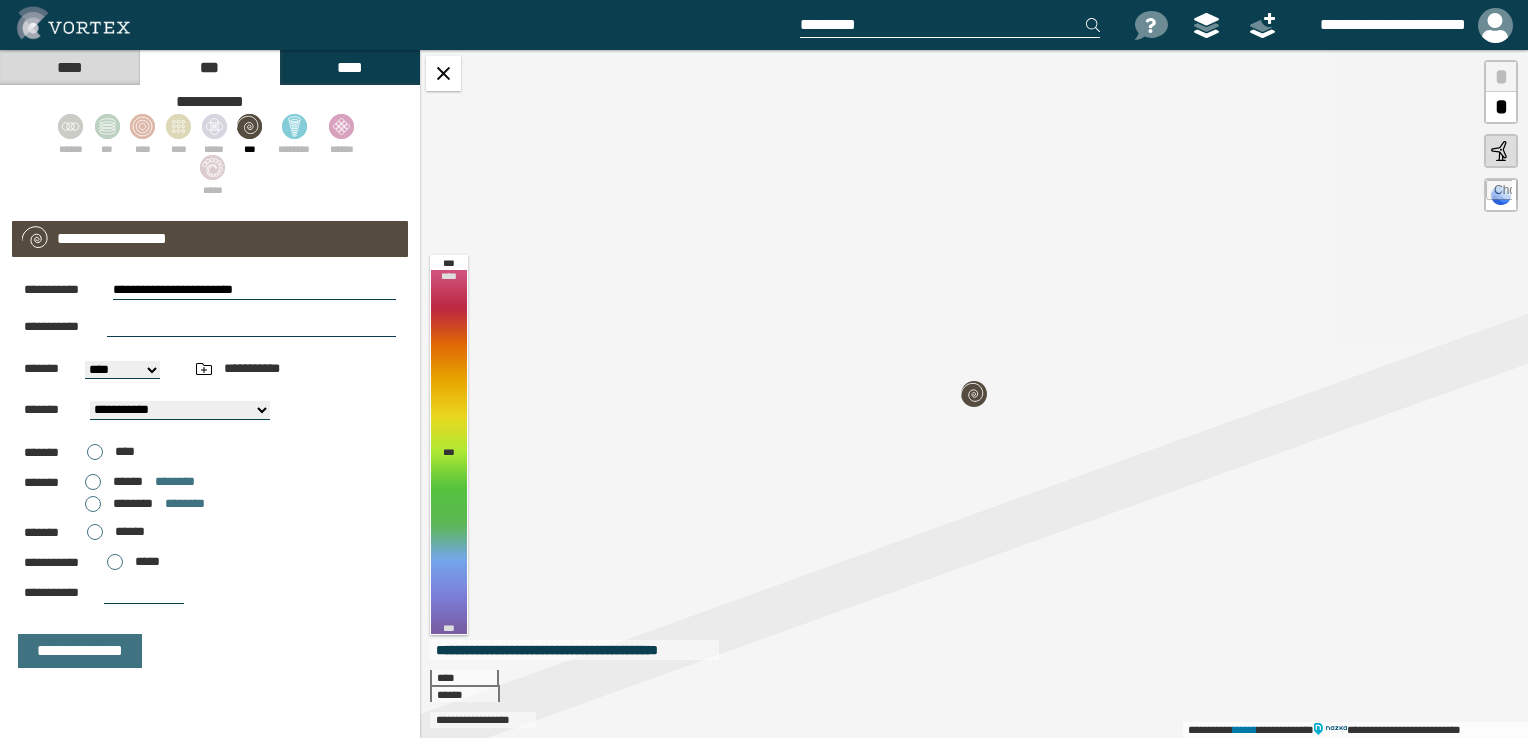 type on "**********" 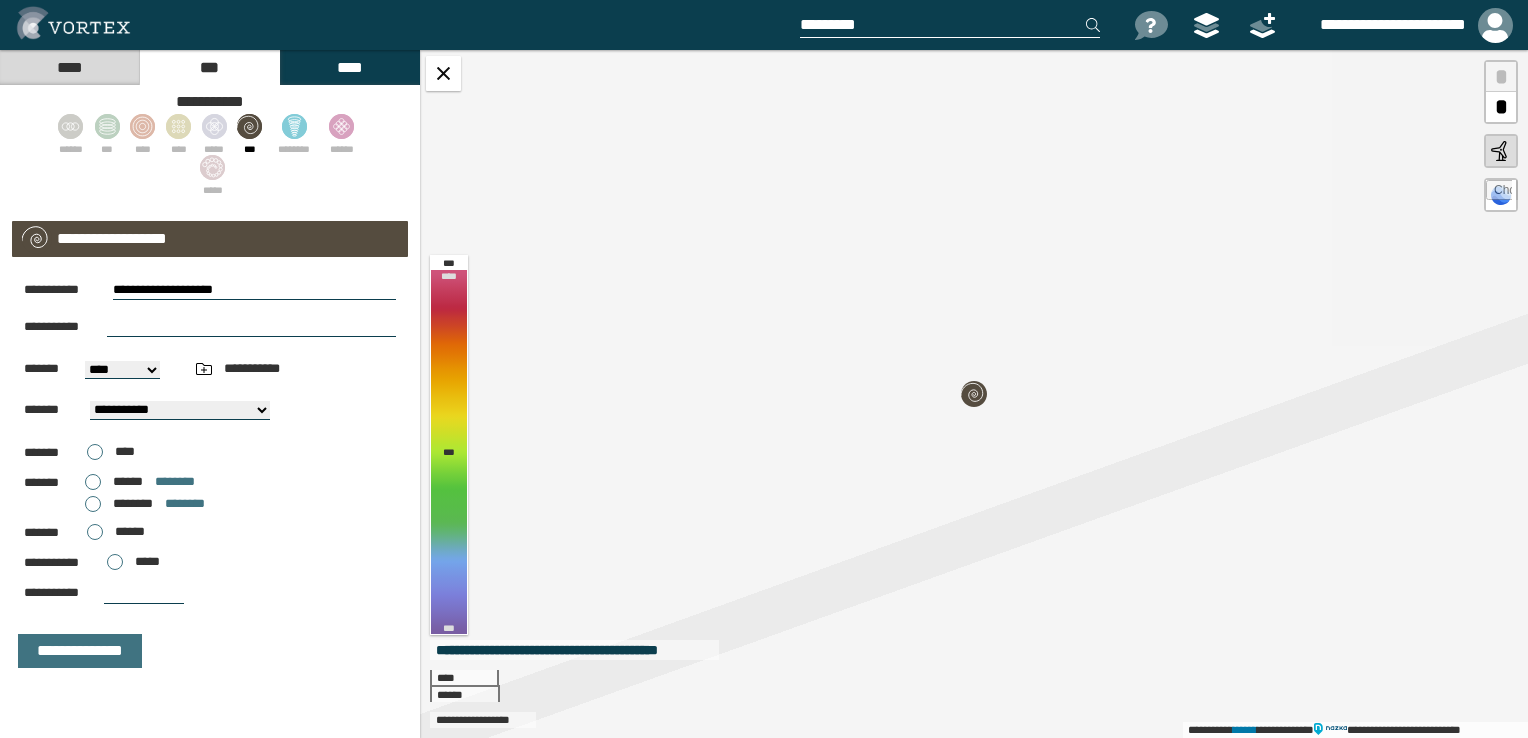 click on "**********" at bounding box center [210, 327] 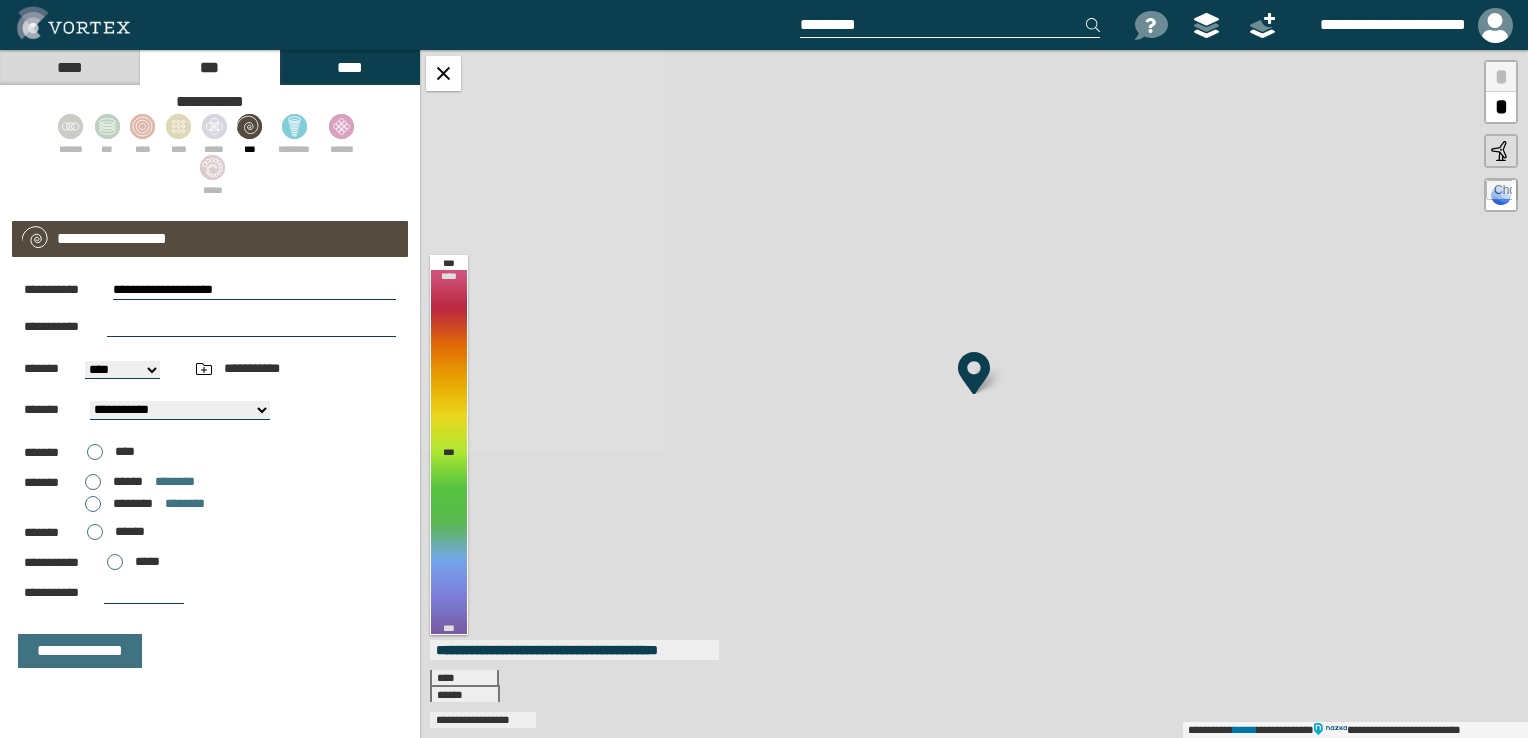 click at bounding box center [251, 327] 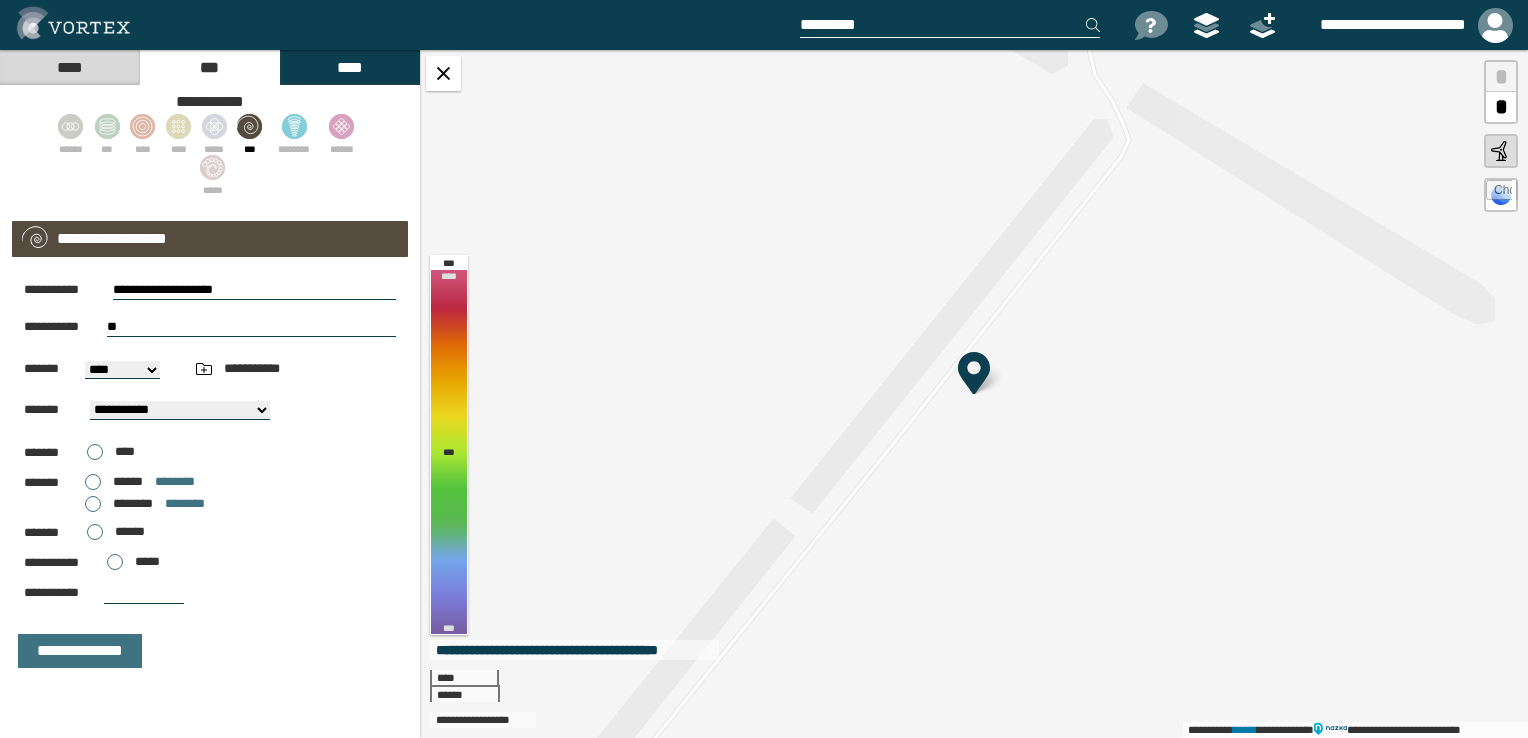 type on "*" 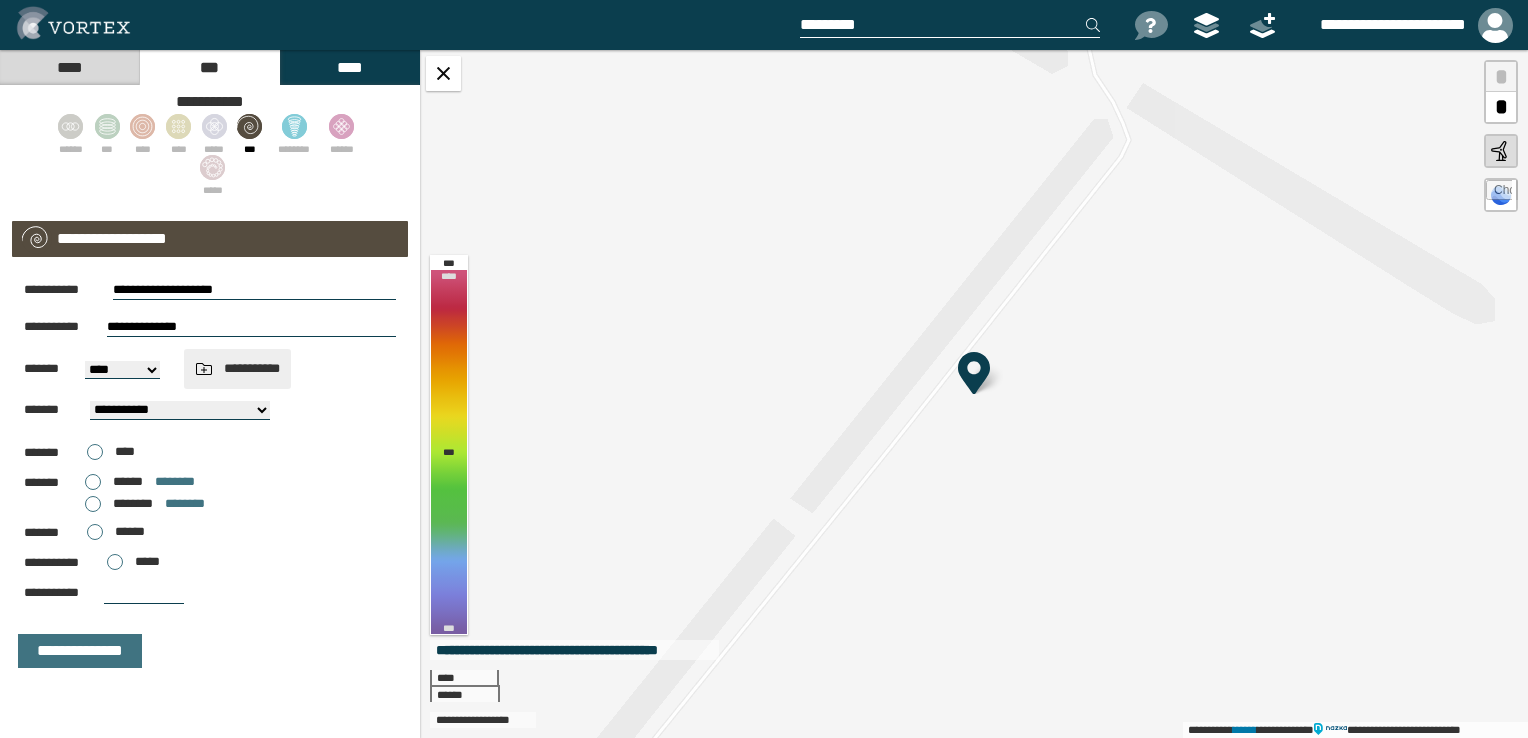 type on "**********" 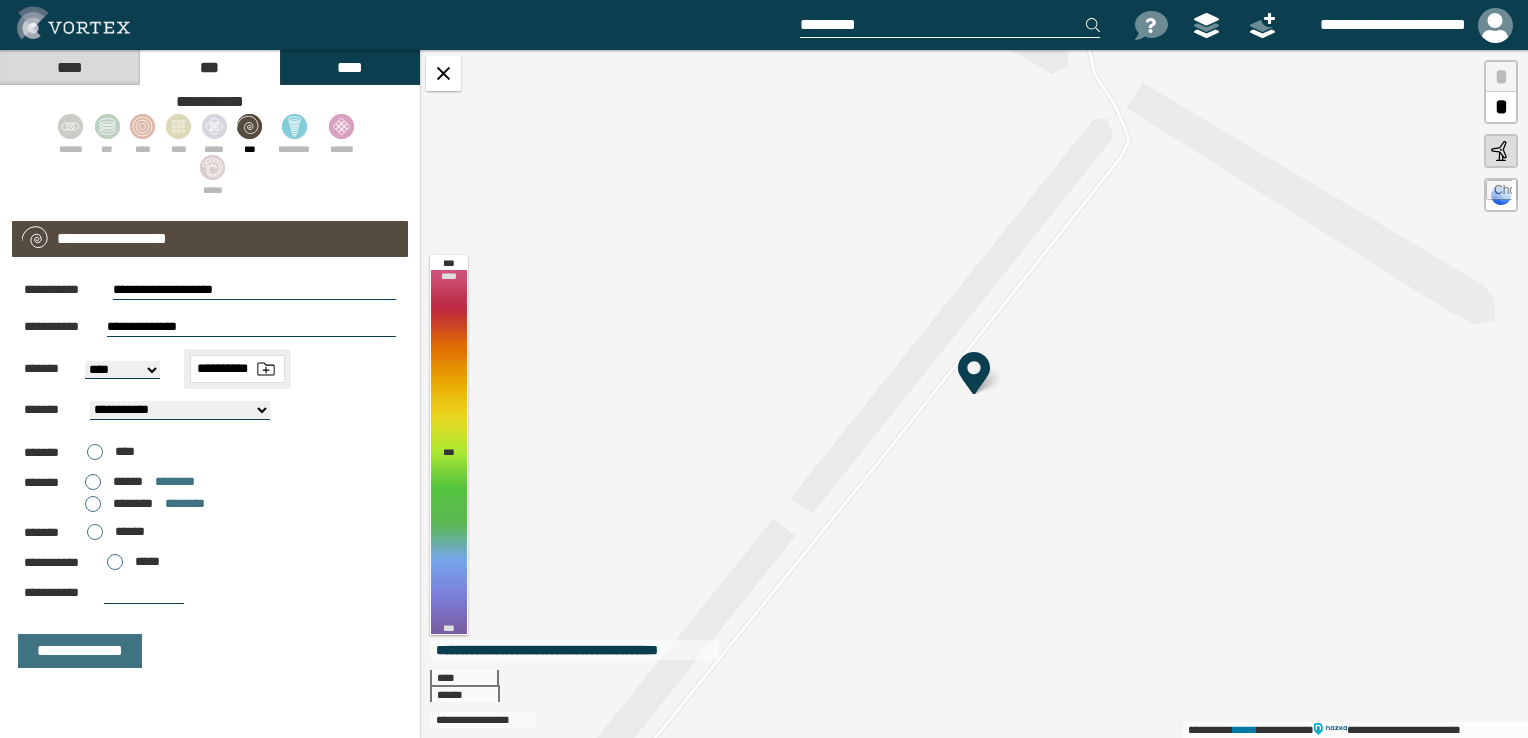 type on "**********" 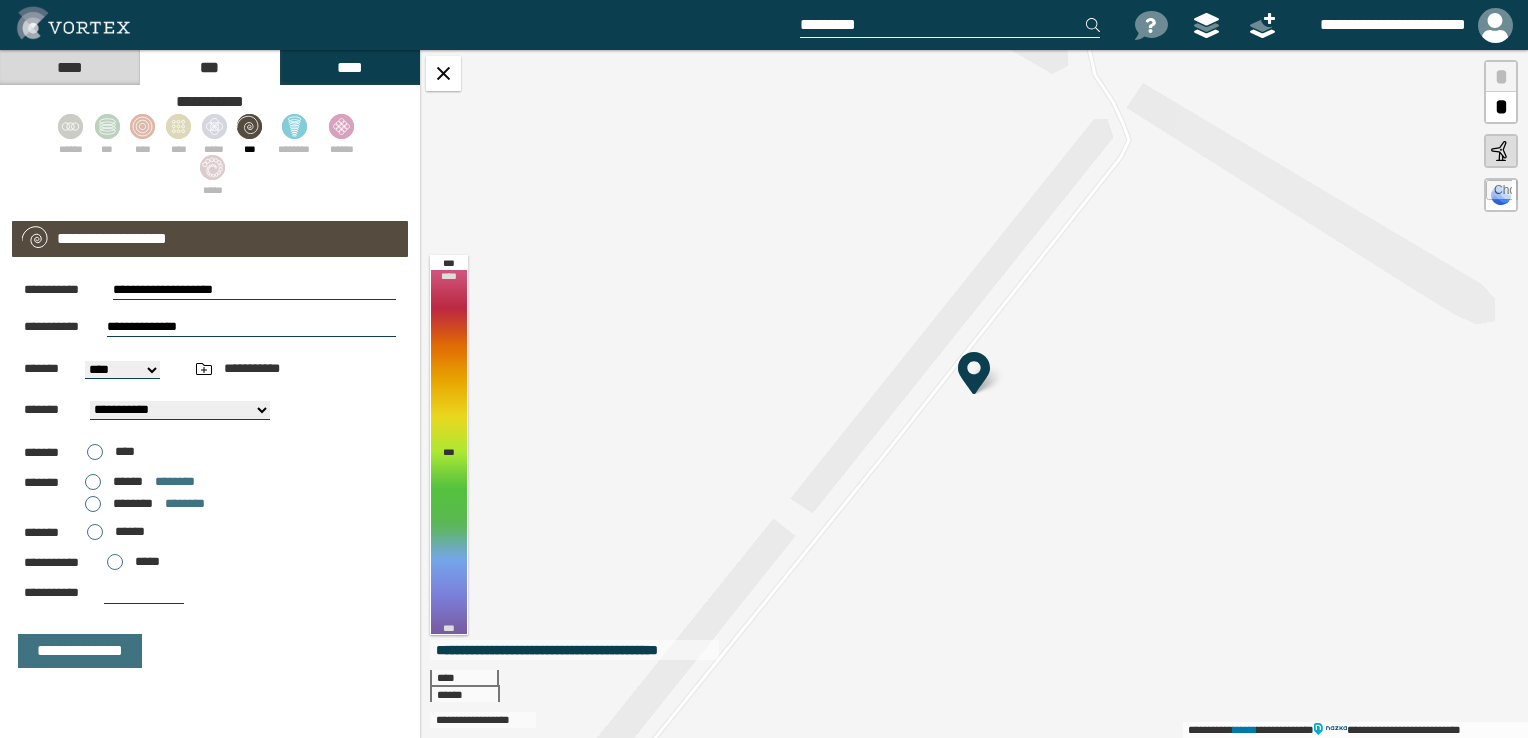 click on "[FIRST] [LAST] [PHONE] [EMAIL]" at bounding box center [122, 370] 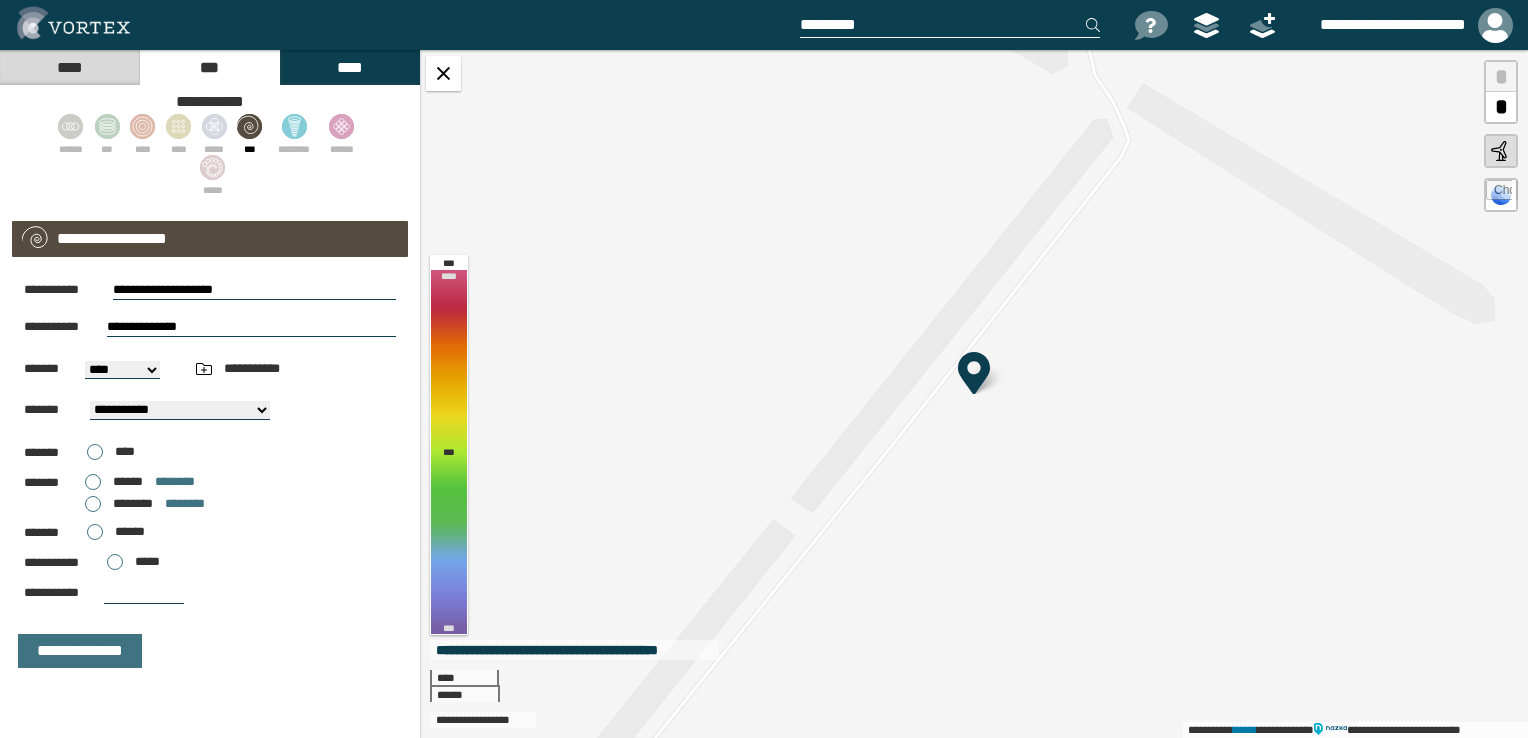 select on "*****" 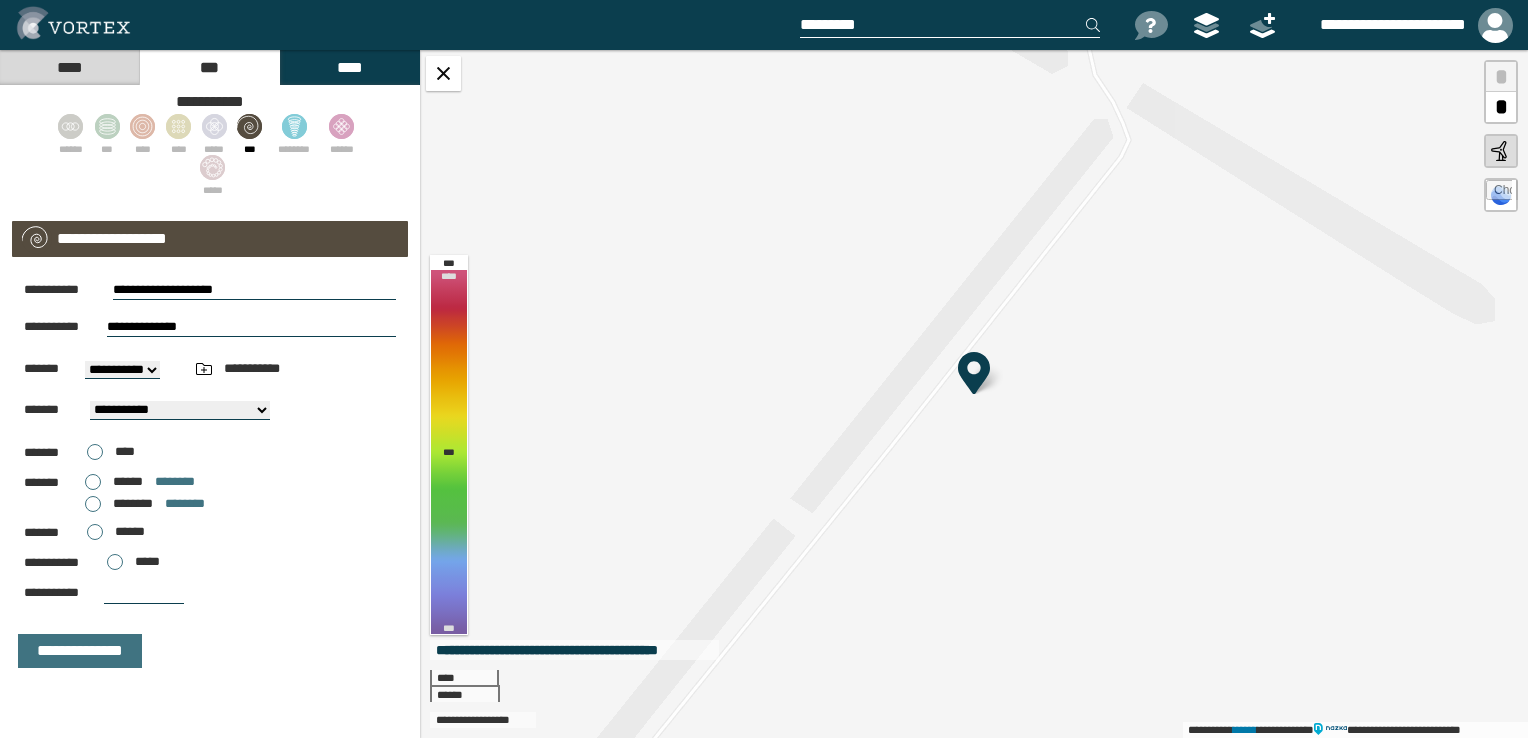 click on "[FIRST] [LAST] [PHONE] [EMAIL]" at bounding box center (122, 370) 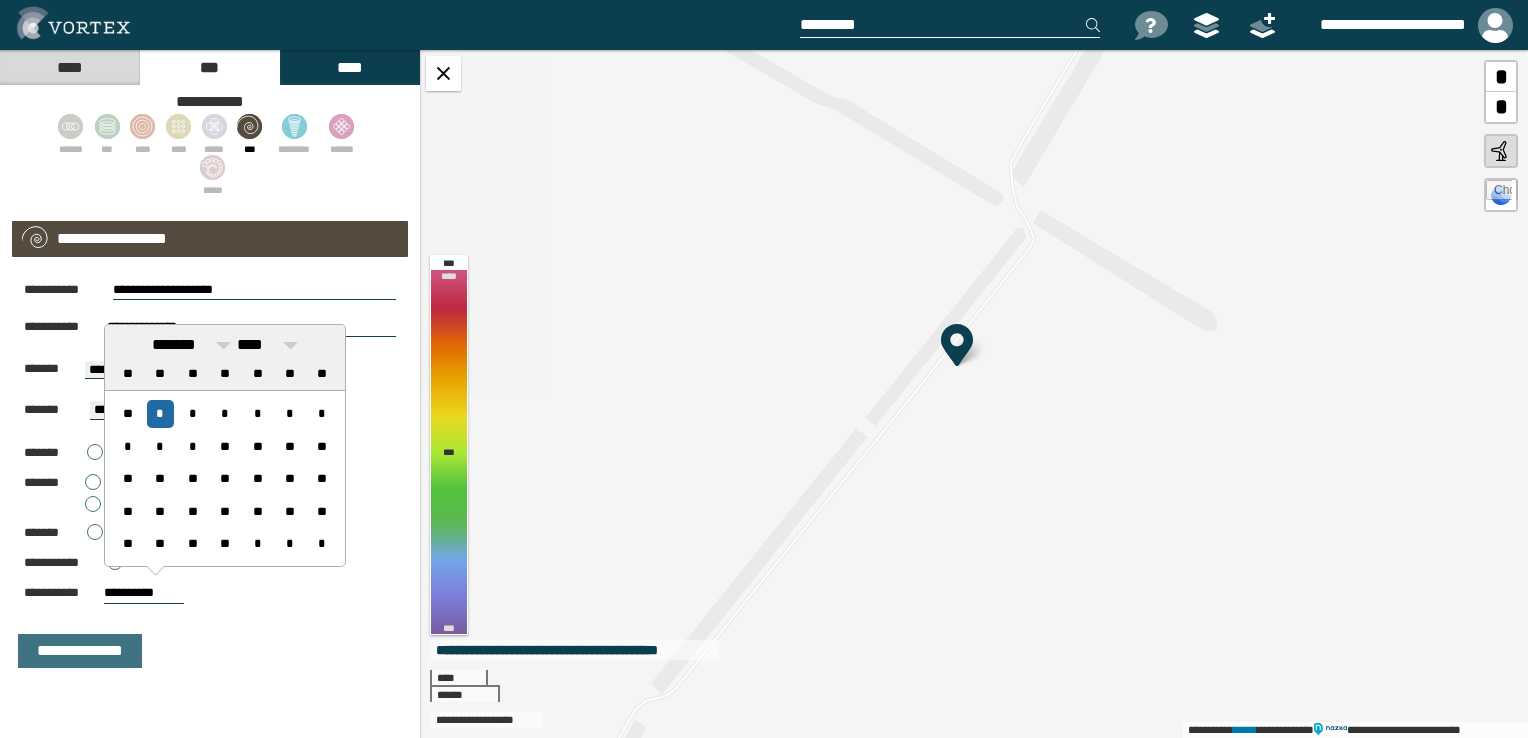 click at bounding box center (1499, 193) 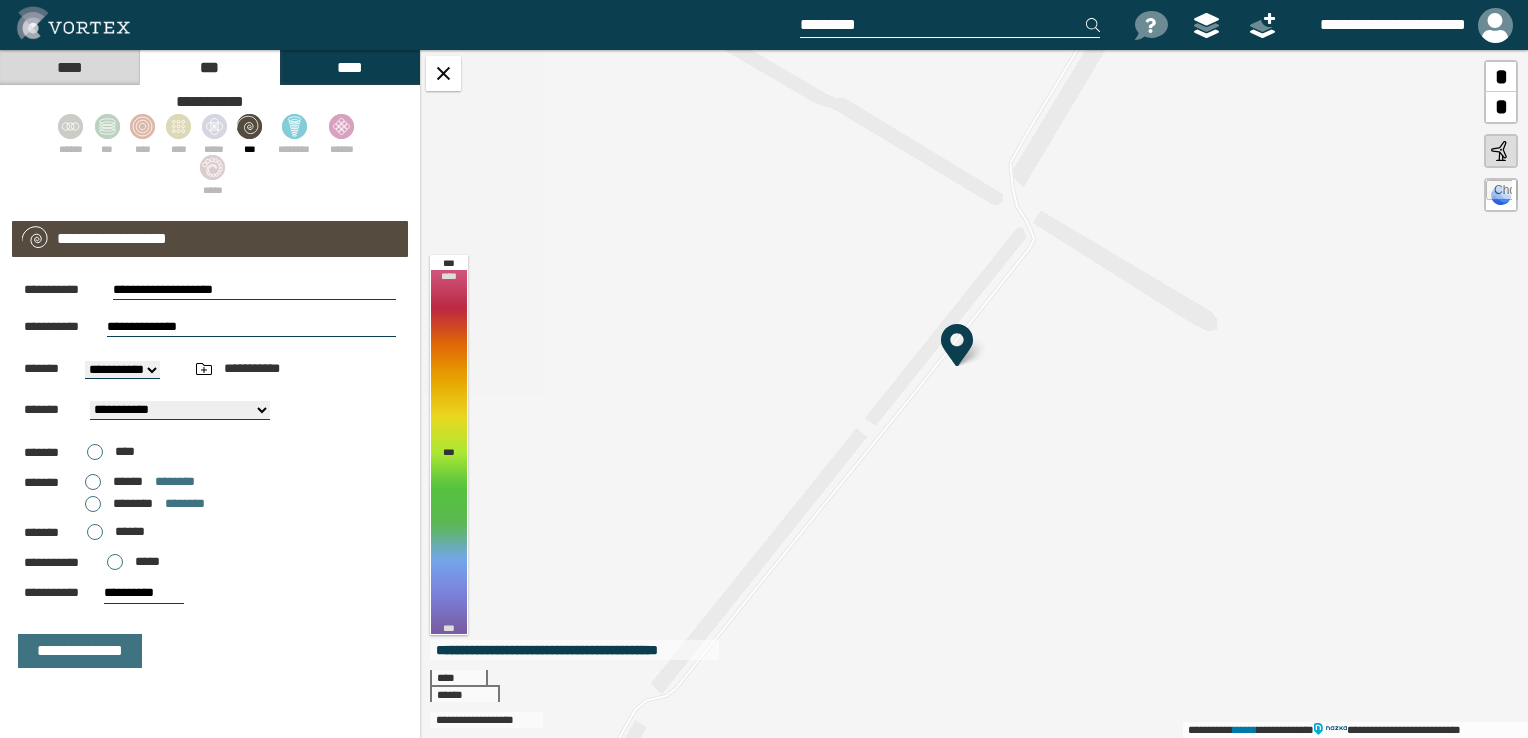 click on "[FIRST] [LAST] [PHONE] [EMAIL]" at bounding box center (210, 394) 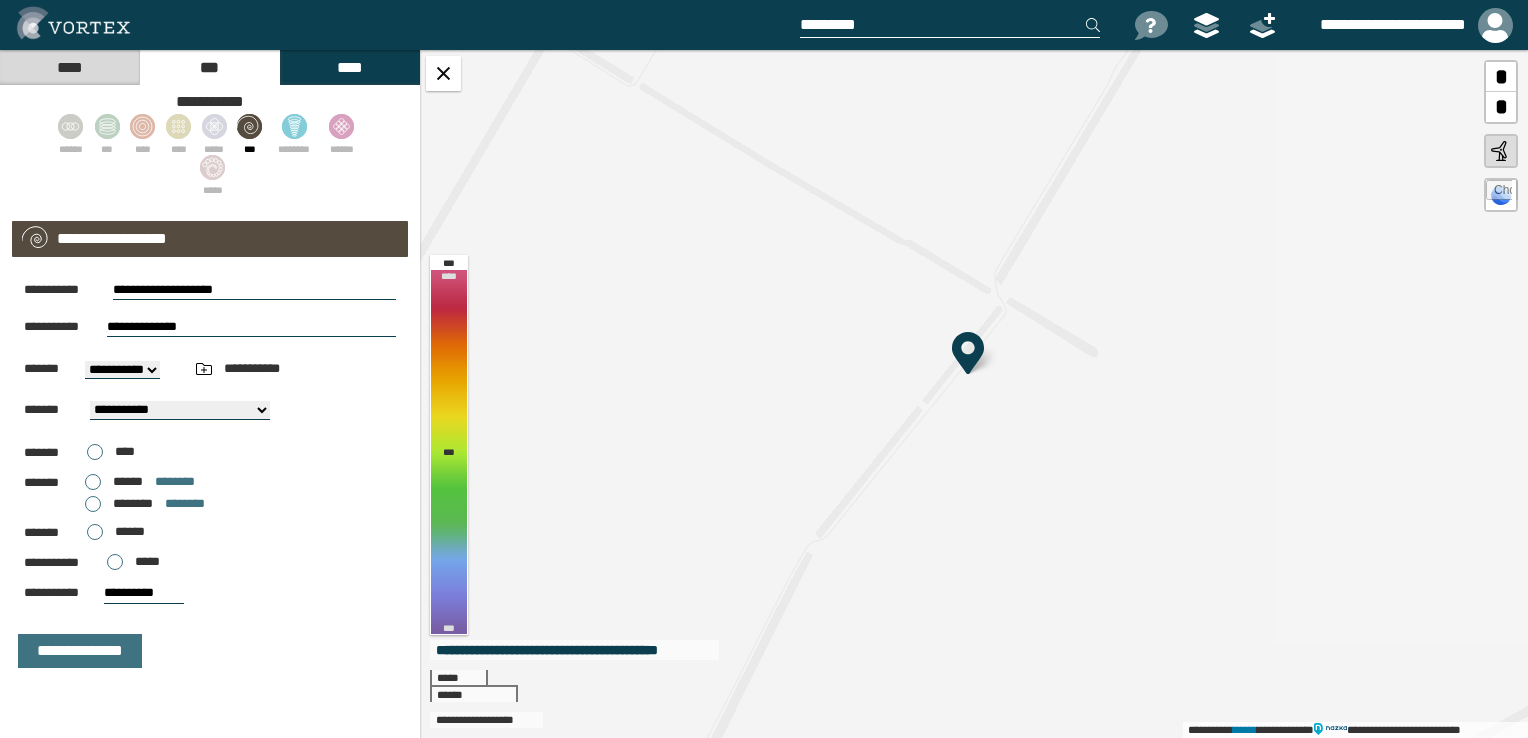 click on "**********" at bounding box center [180, 410] 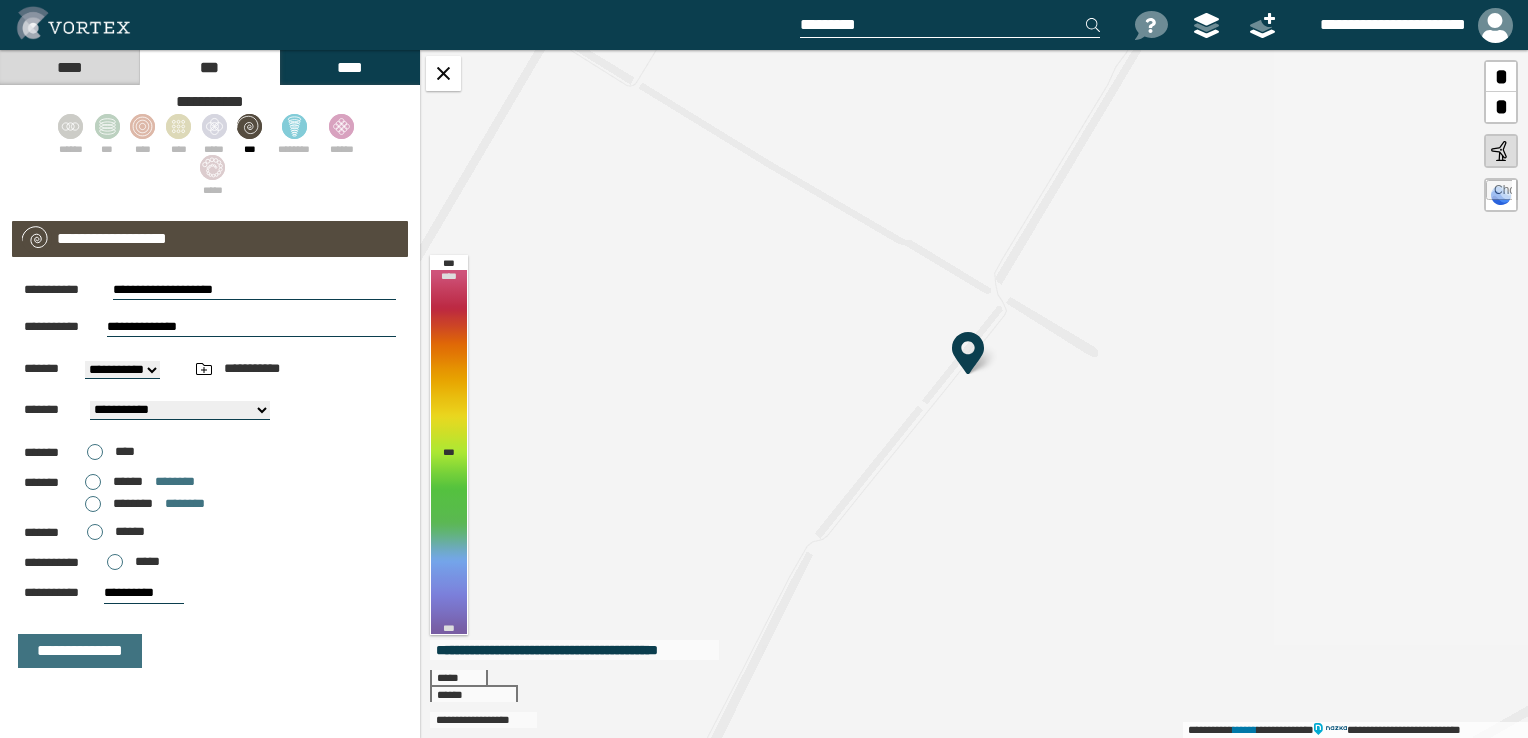 click on "**********" at bounding box center (1383, 25) 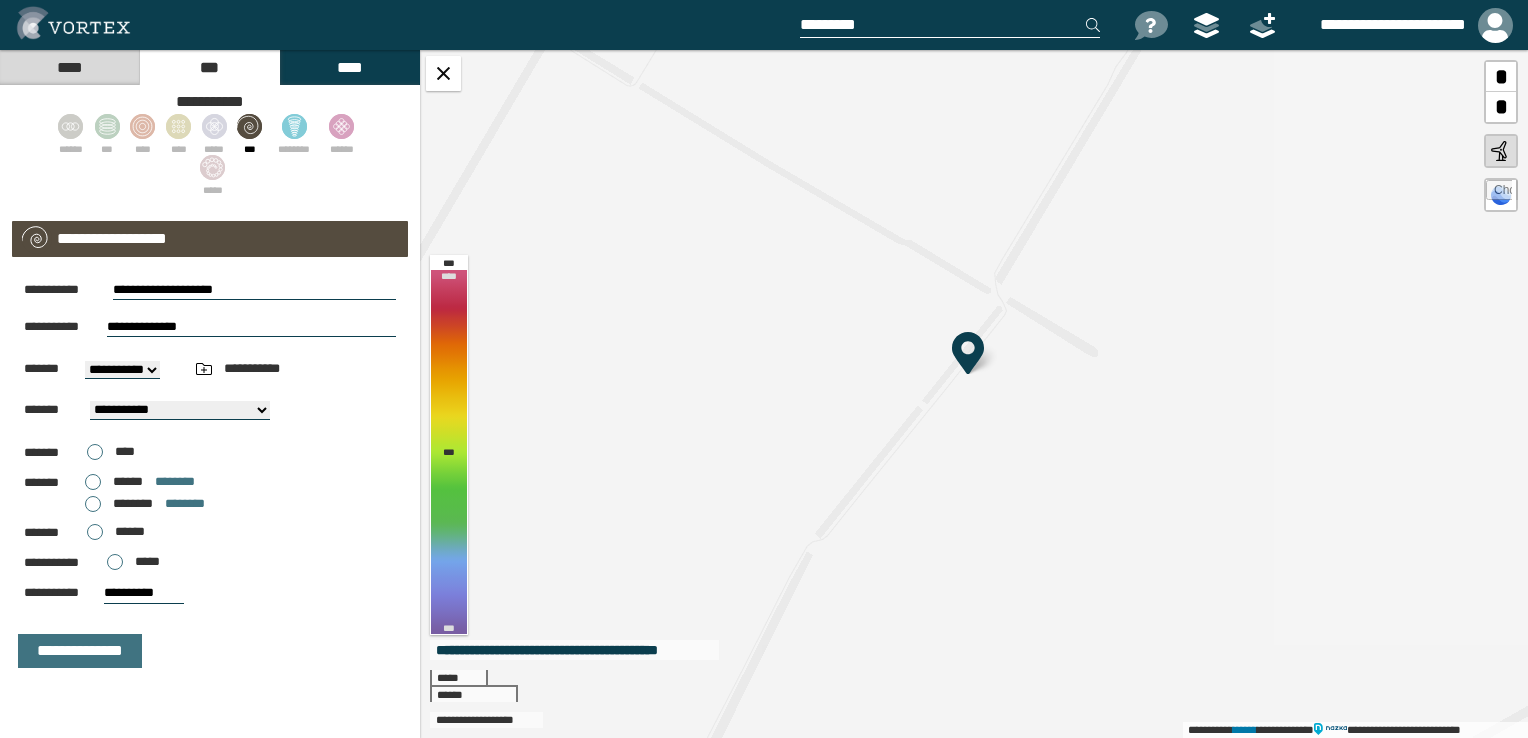 drag, startPoint x: 264, startPoint y: 281, endPoint x: 115, endPoint y: 286, distance: 149.08386 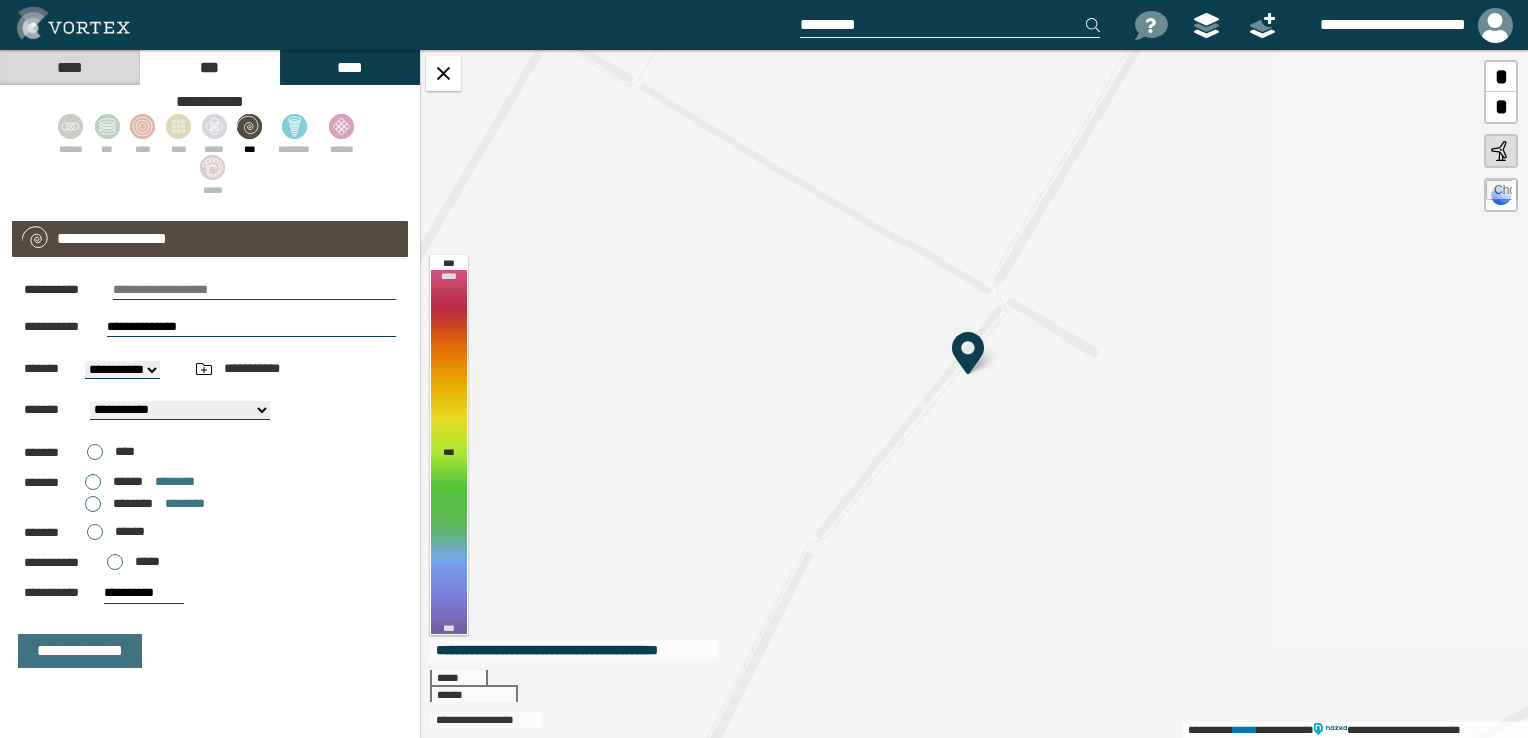 type 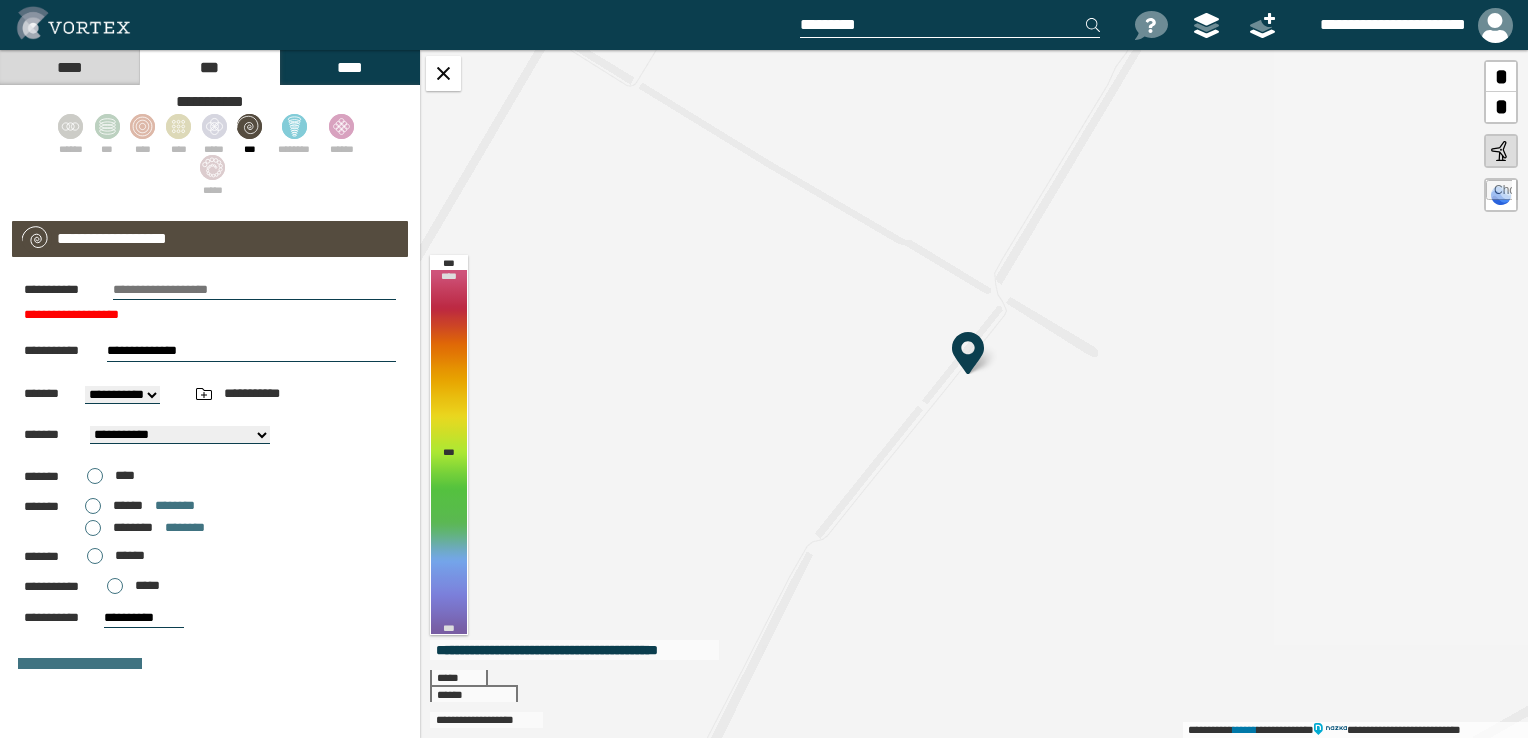 click on "**********" at bounding box center [251, 351] 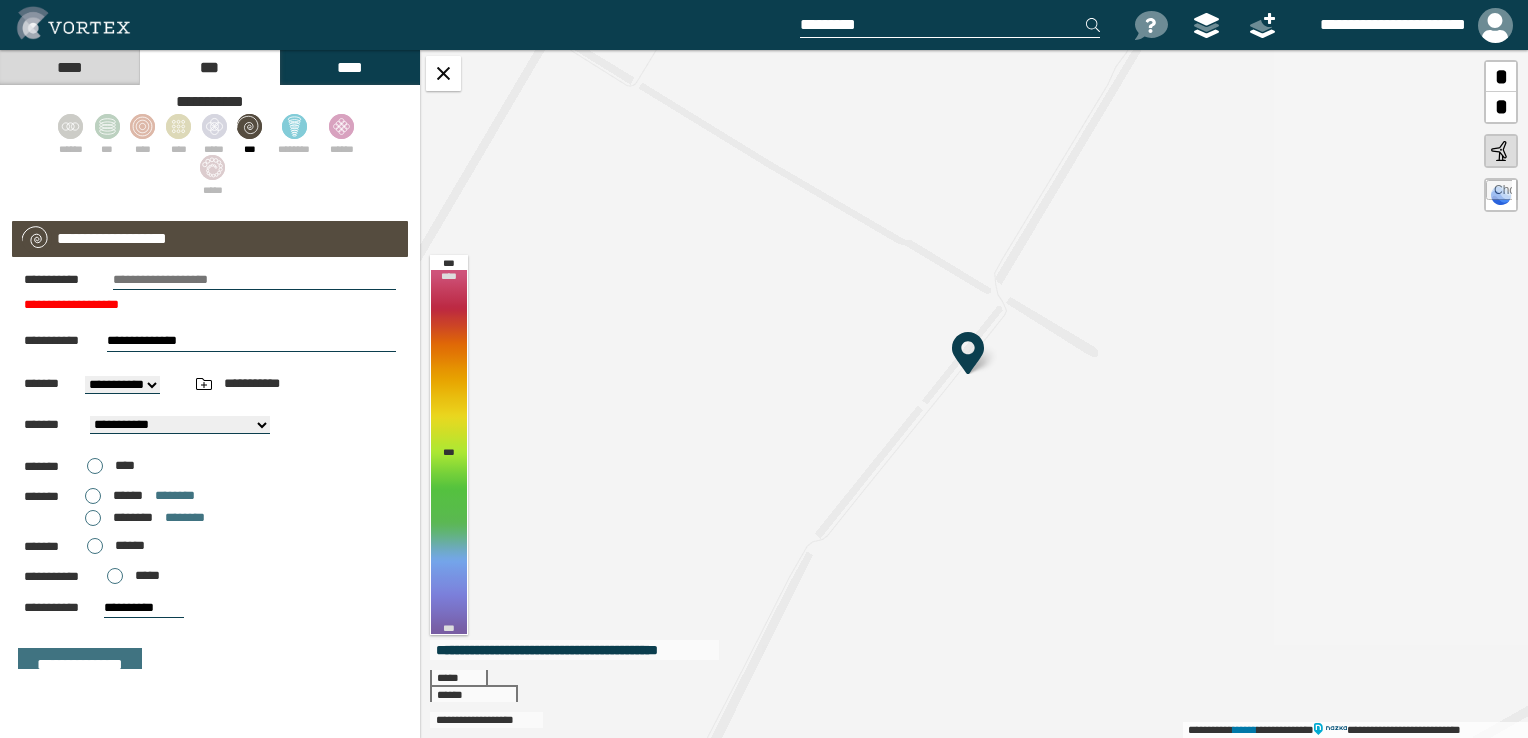 scroll, scrollTop: 0, scrollLeft: 0, axis: both 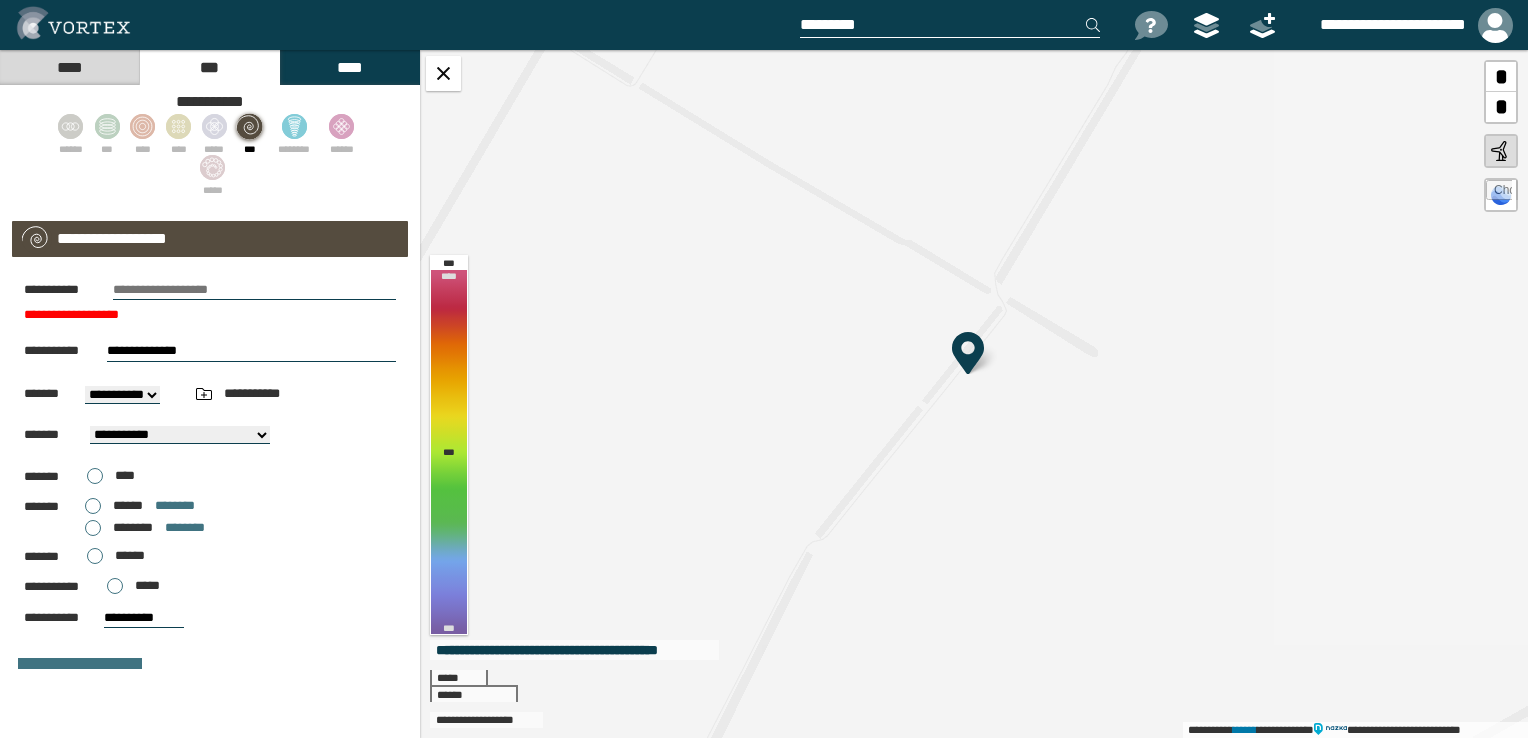 click 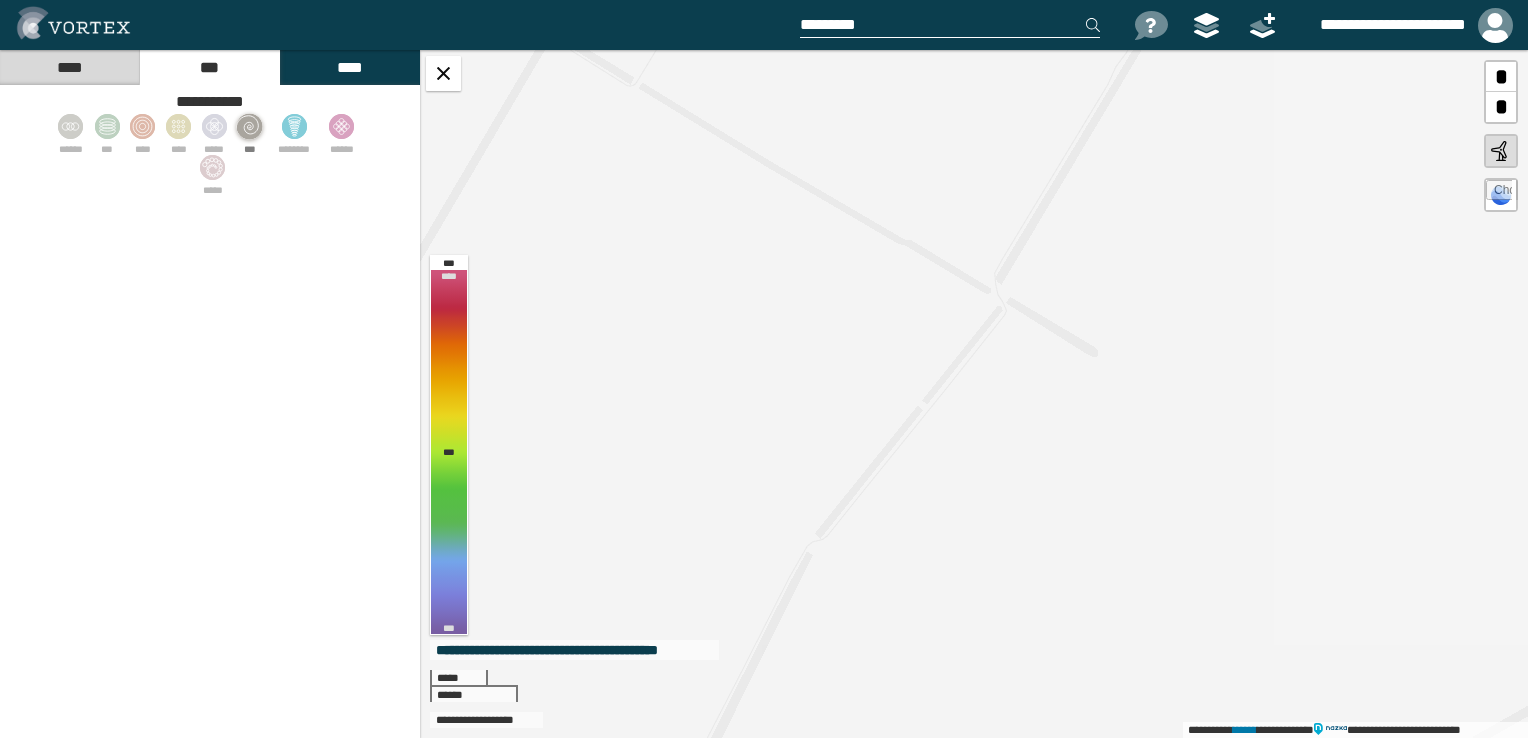 click 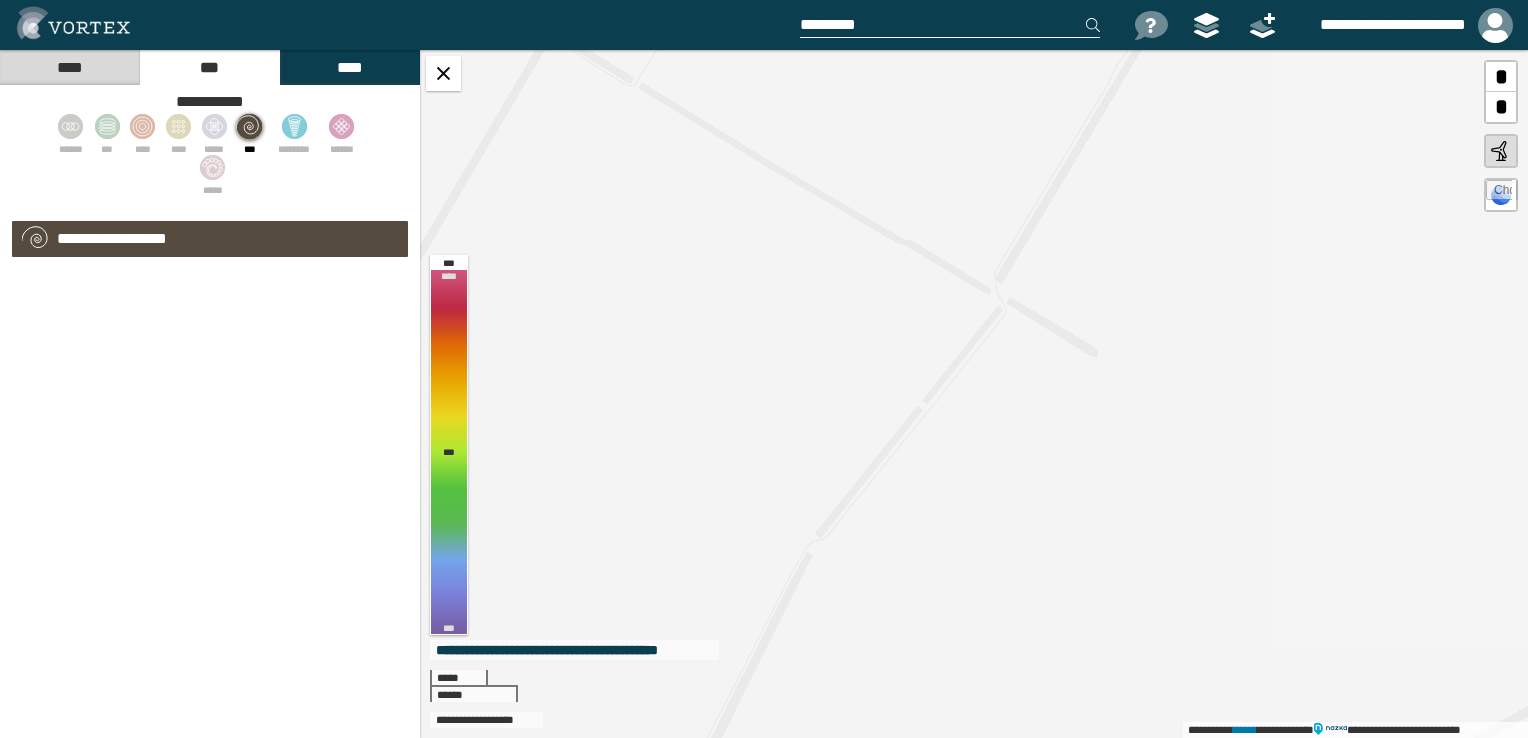 select on "*" 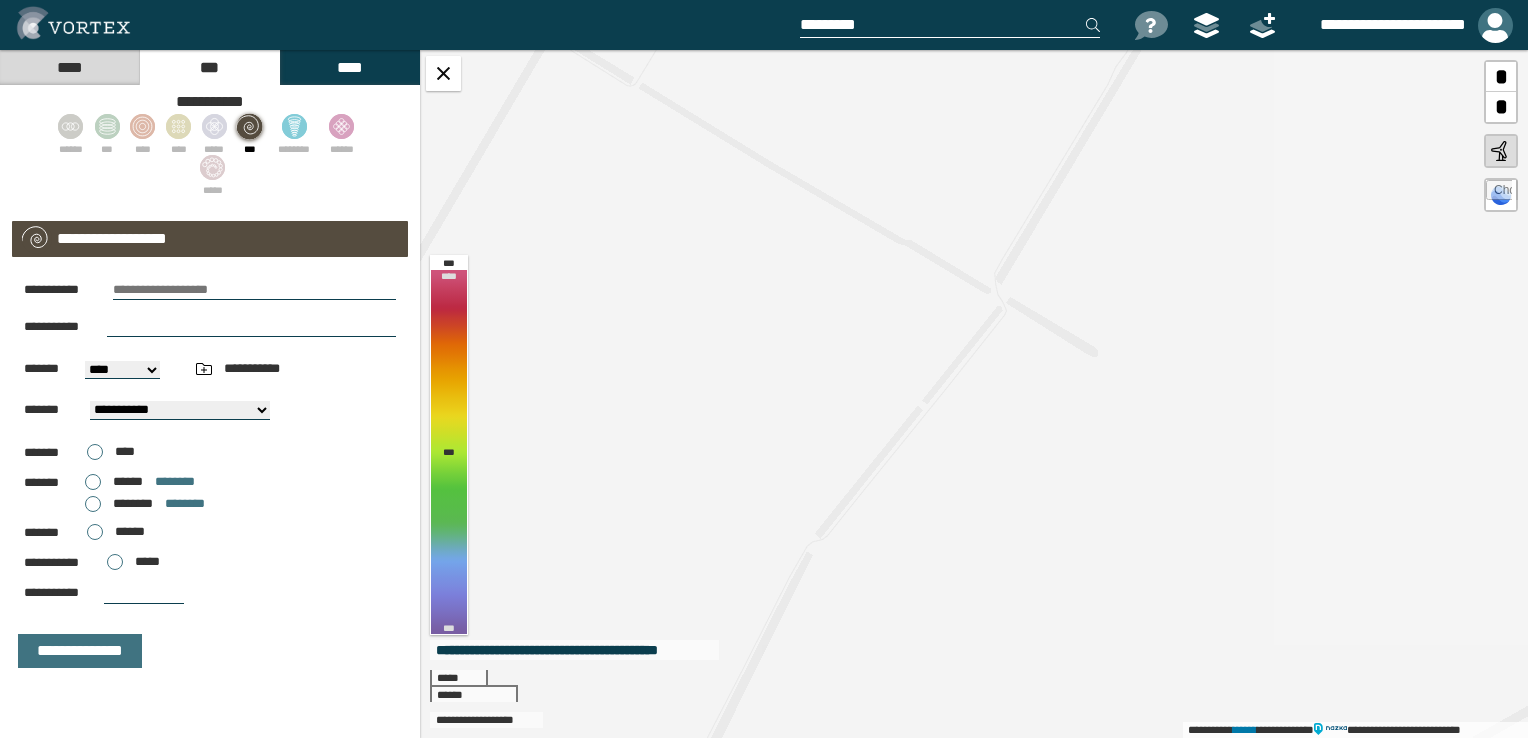 click at bounding box center [1495, 25] 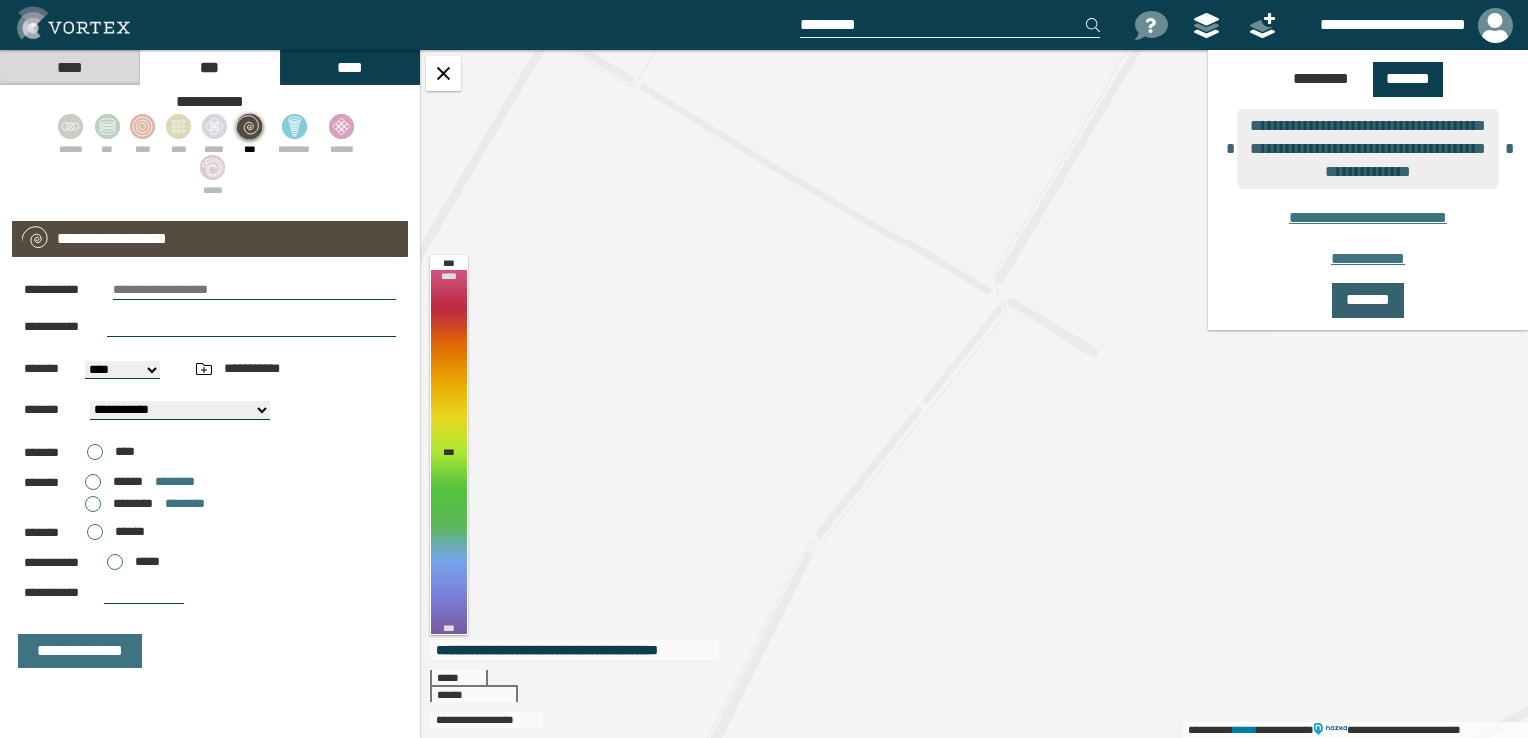 click on "*******" at bounding box center (1368, 300) 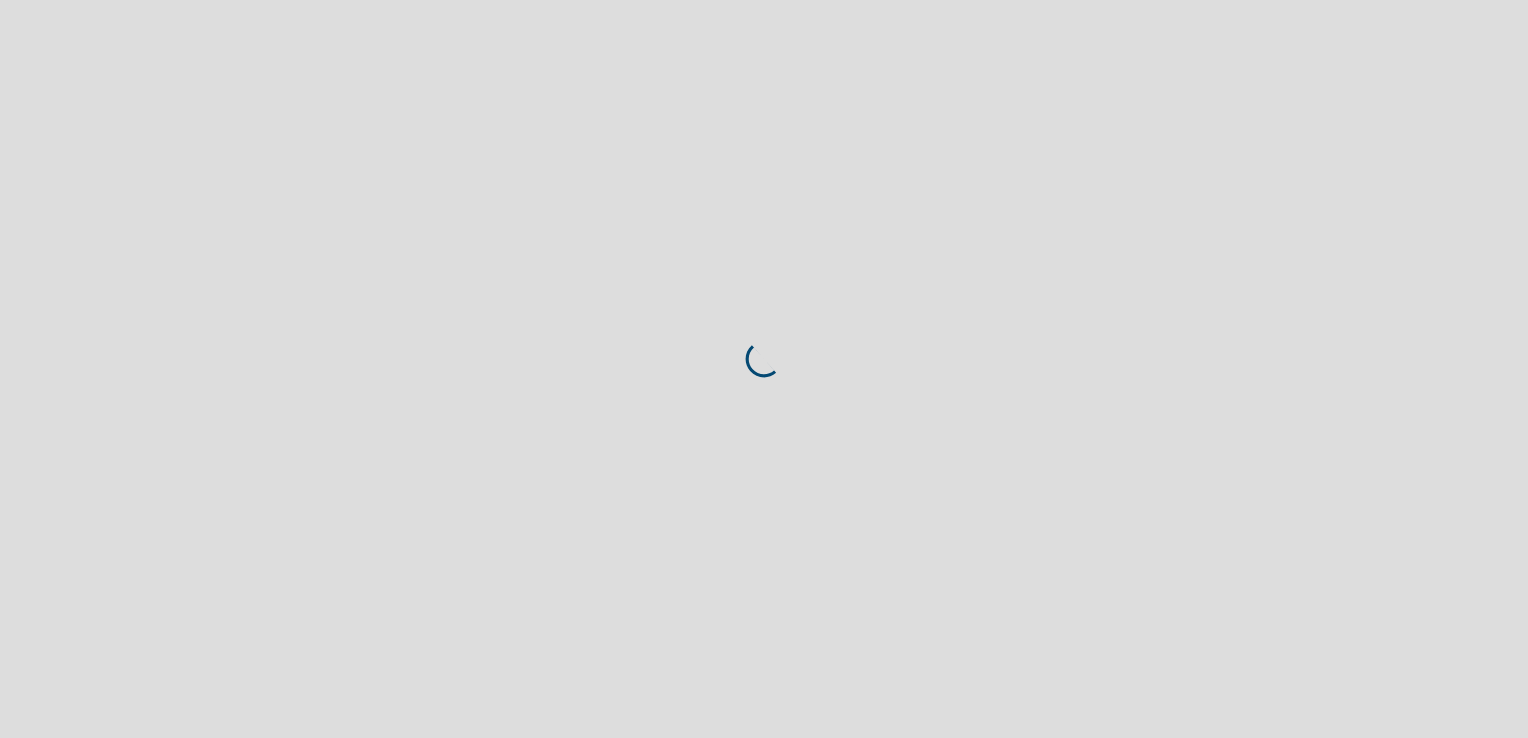 scroll, scrollTop: 0, scrollLeft: 0, axis: both 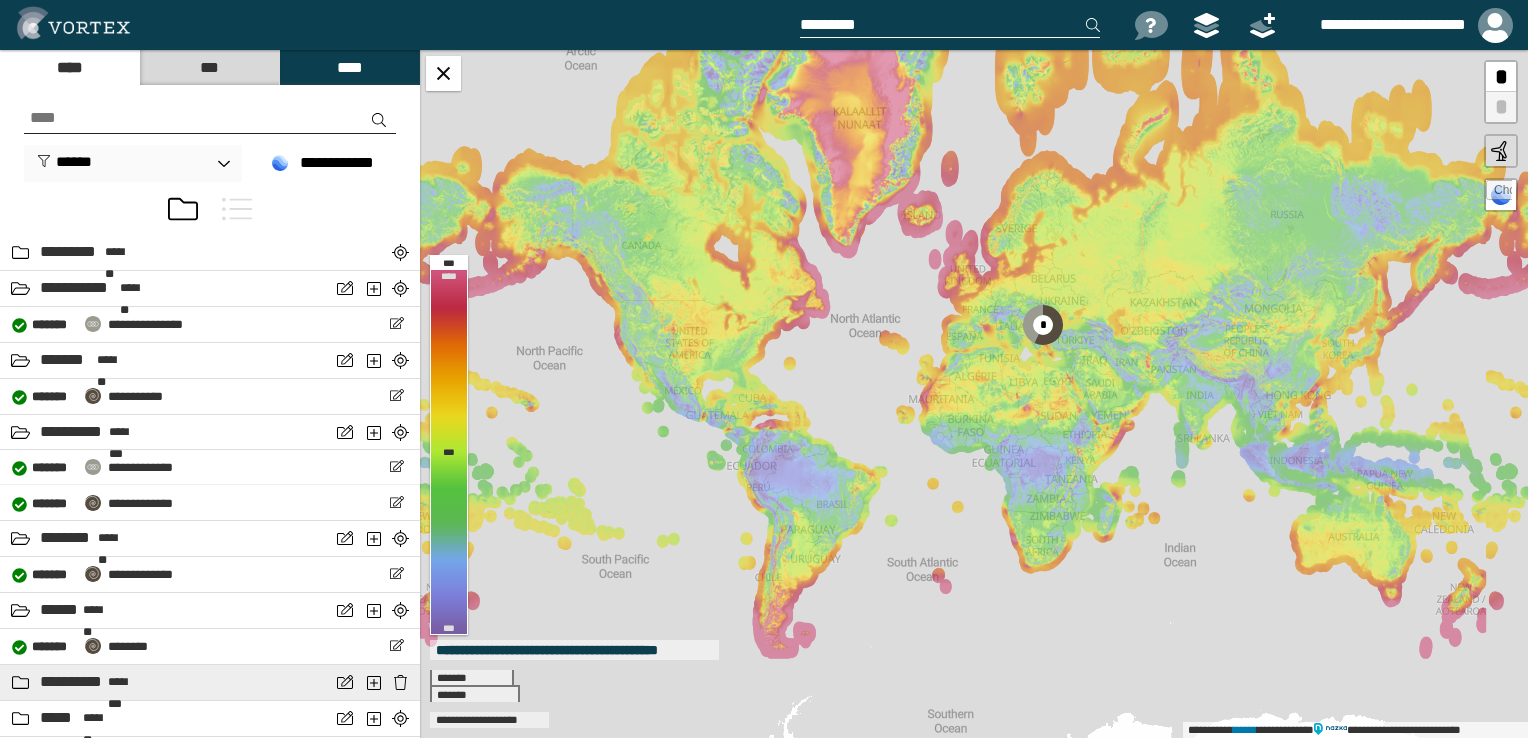 click on "**********" at bounding box center (71, 682) 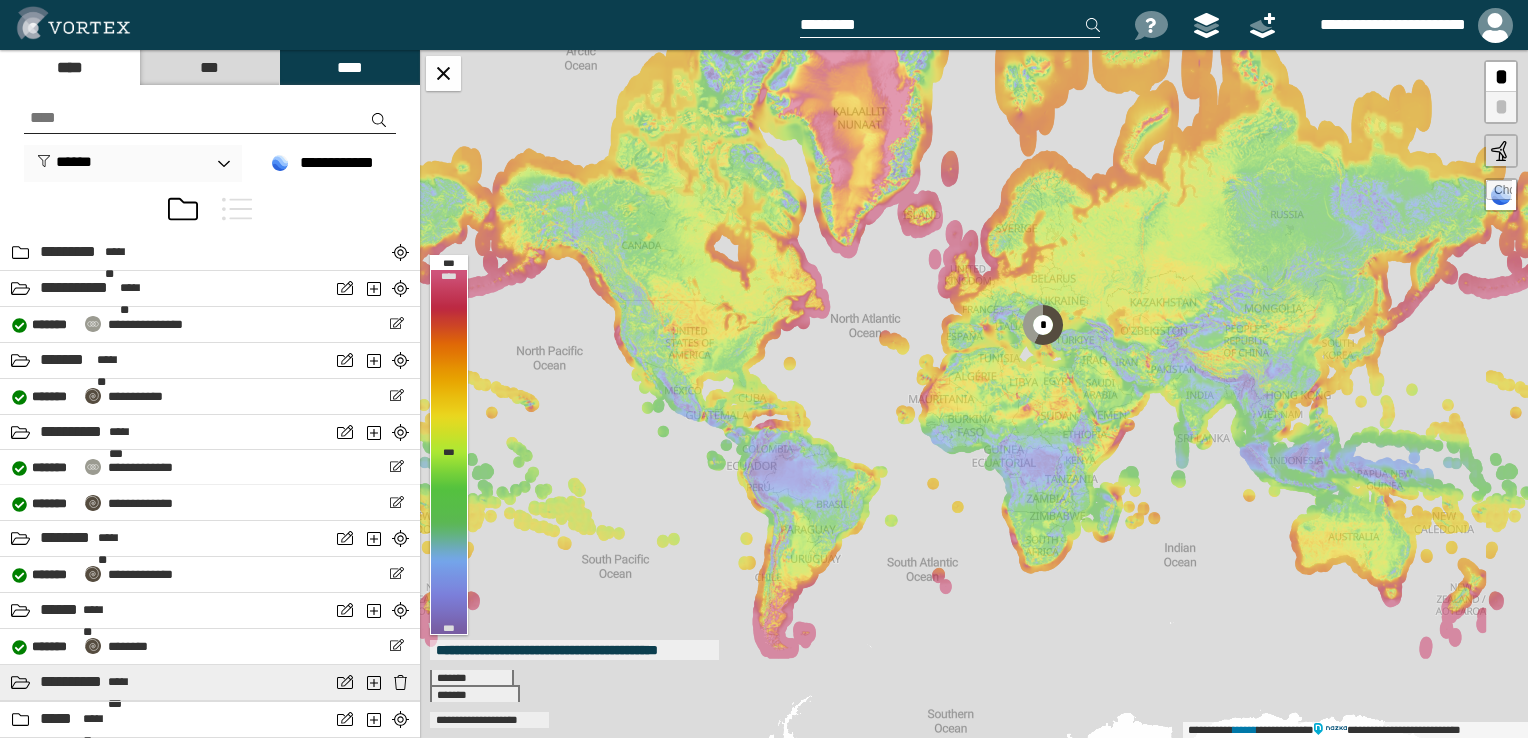 click on "**********" at bounding box center [71, 682] 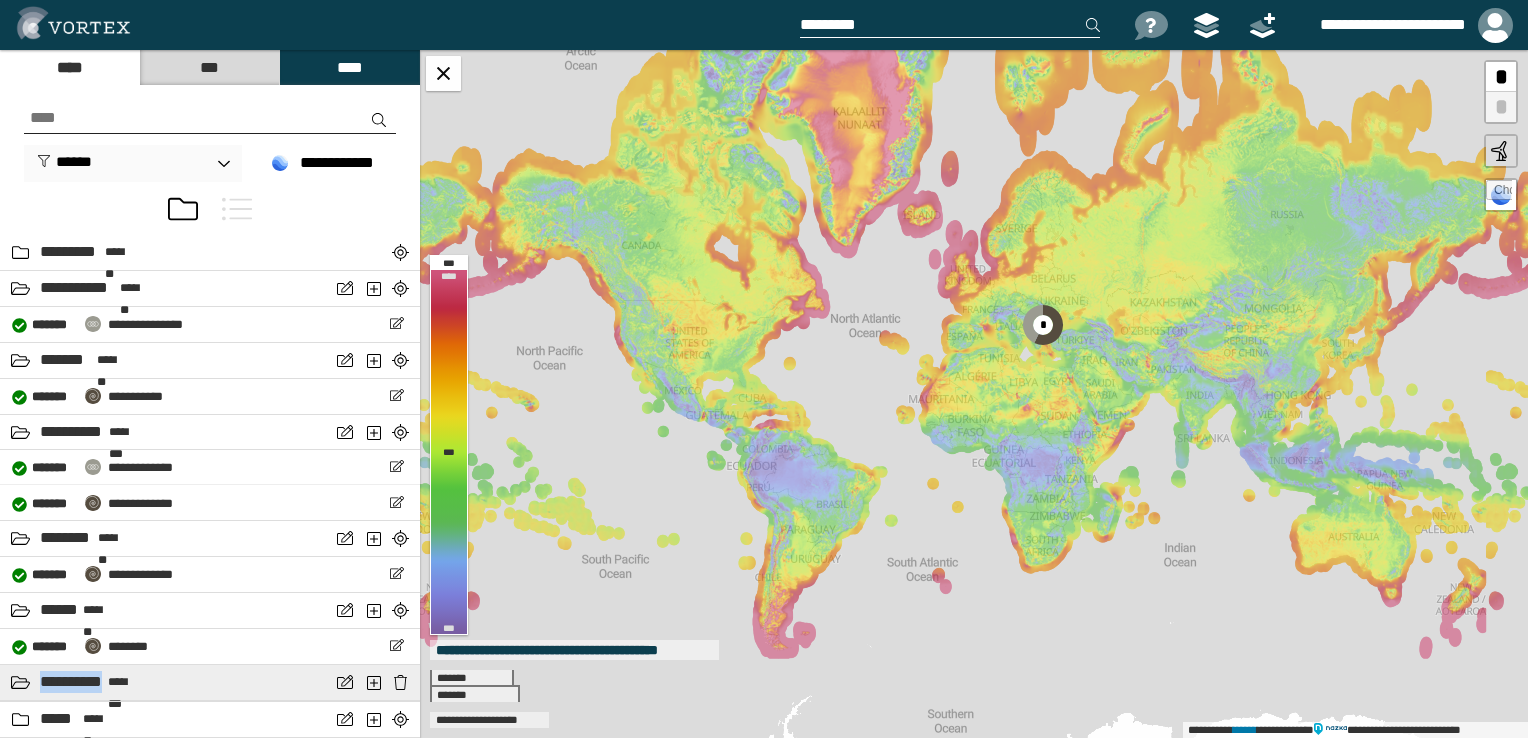 click on "**********" at bounding box center (71, 682) 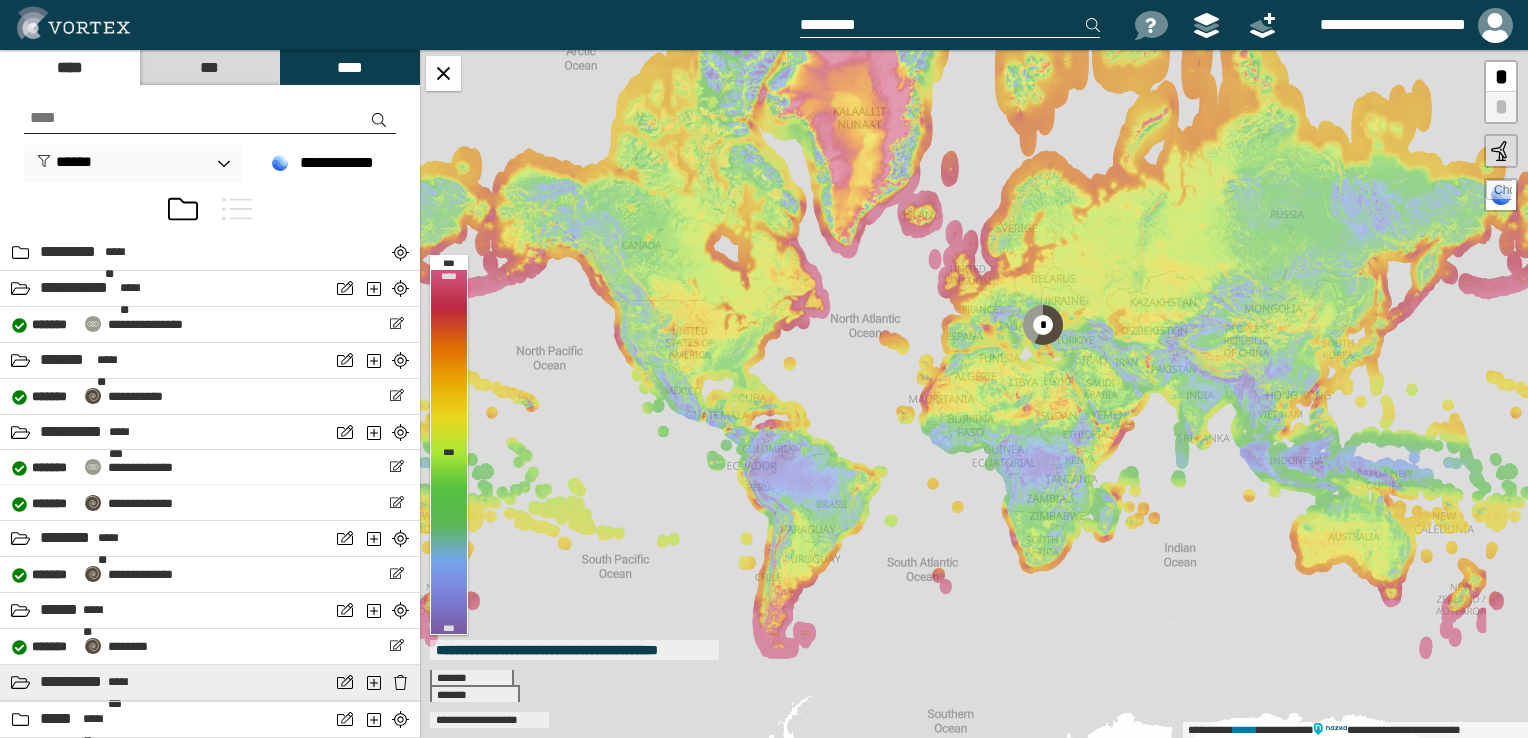 drag, startPoint x: 74, startPoint y: 675, endPoint x: 20, endPoint y: 673, distance: 54.037025 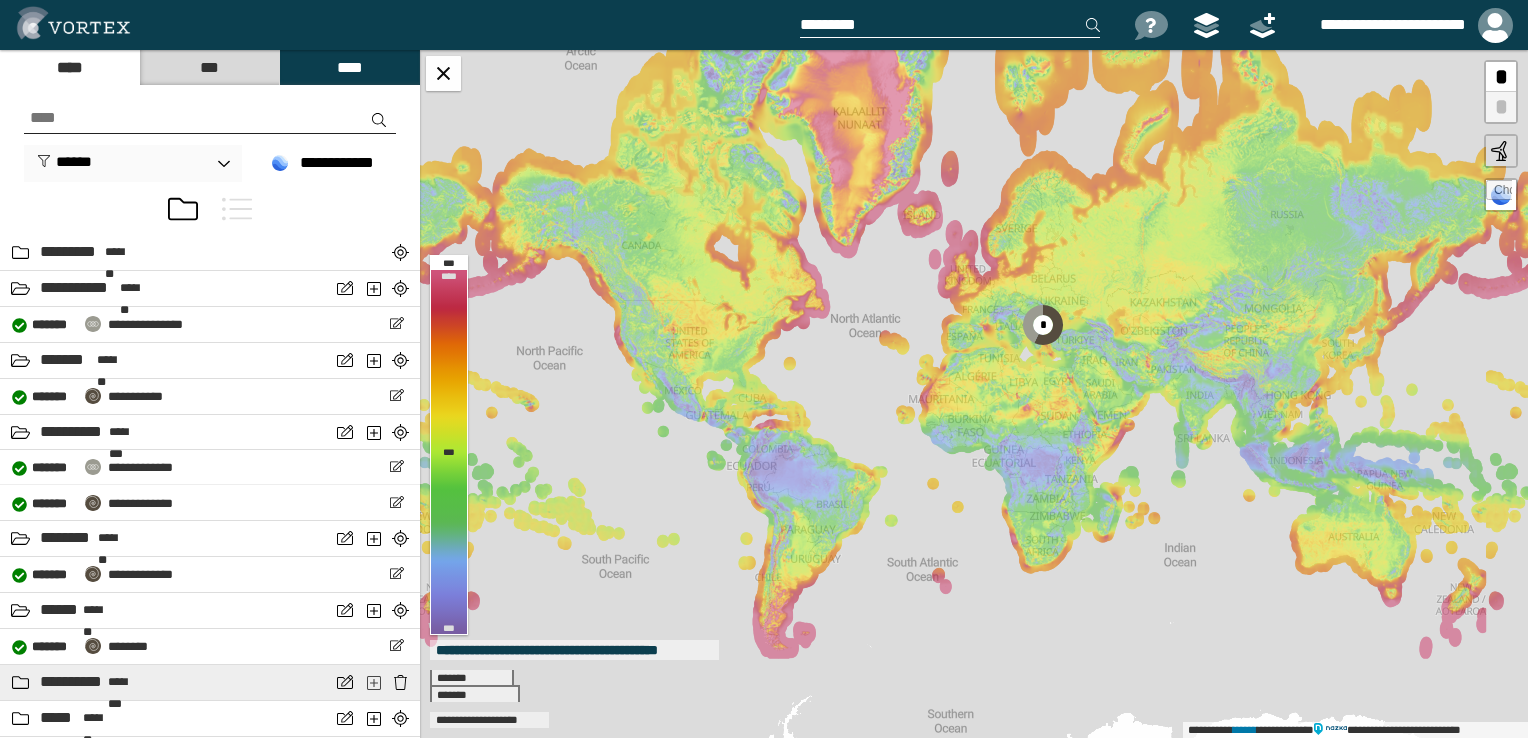 click at bounding box center [375, 682] 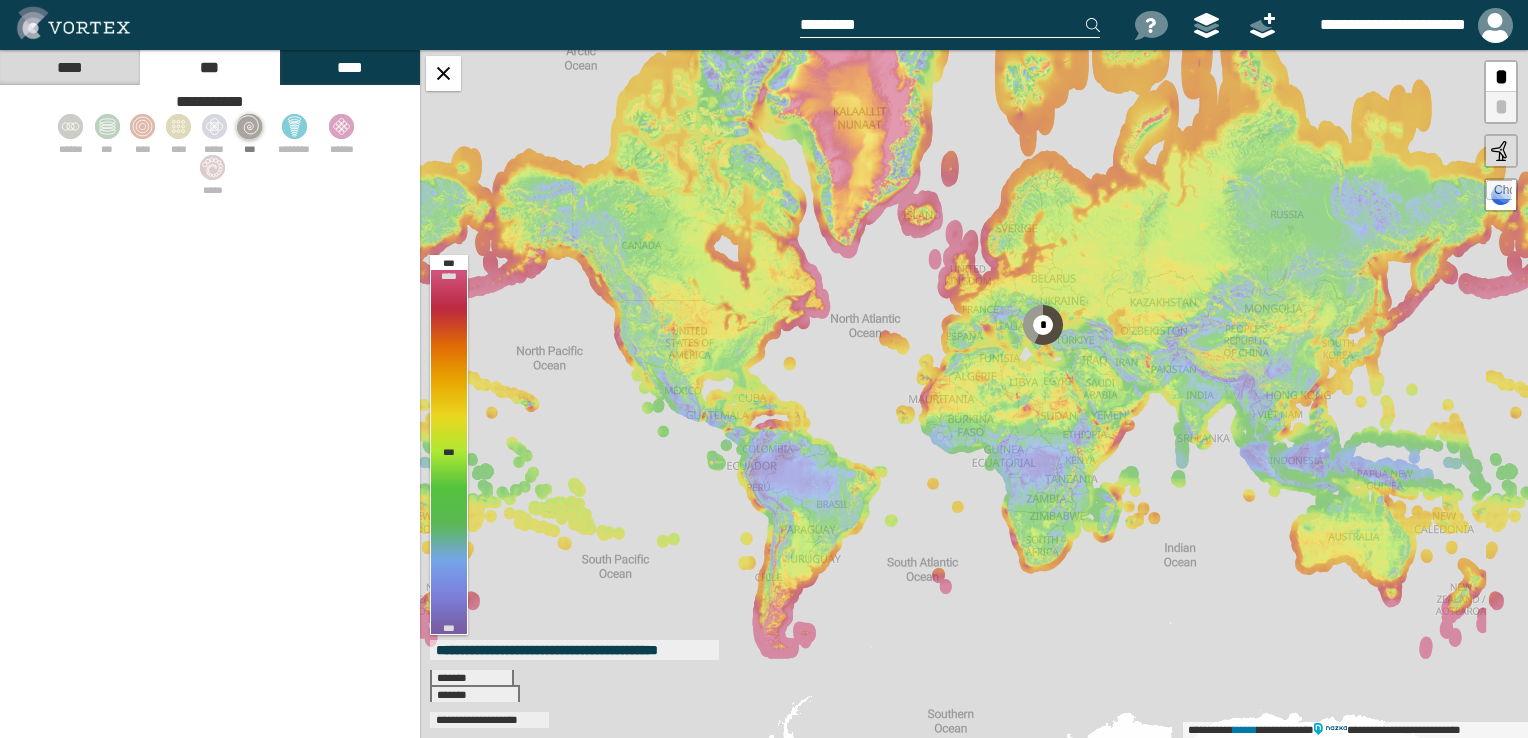 click 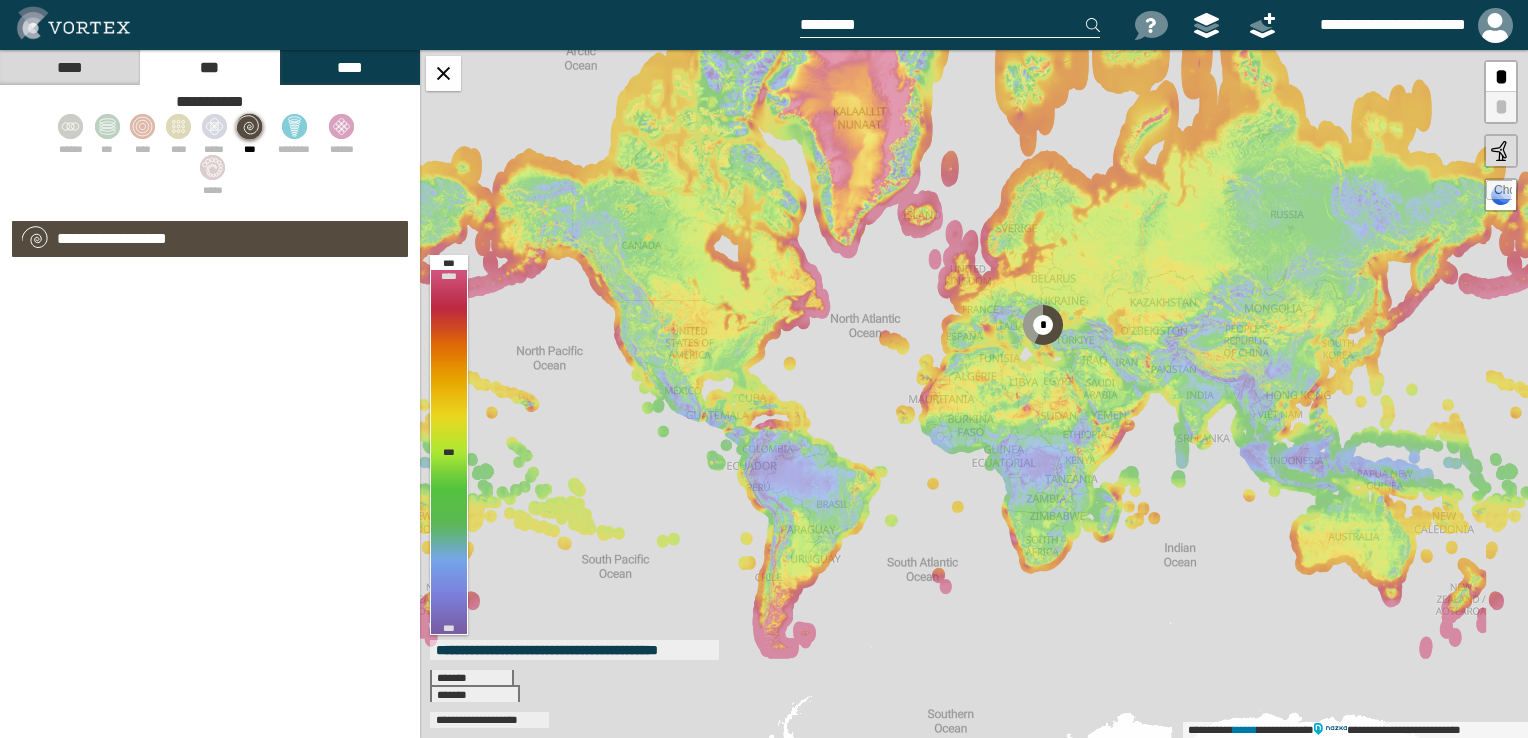 select on "*****" 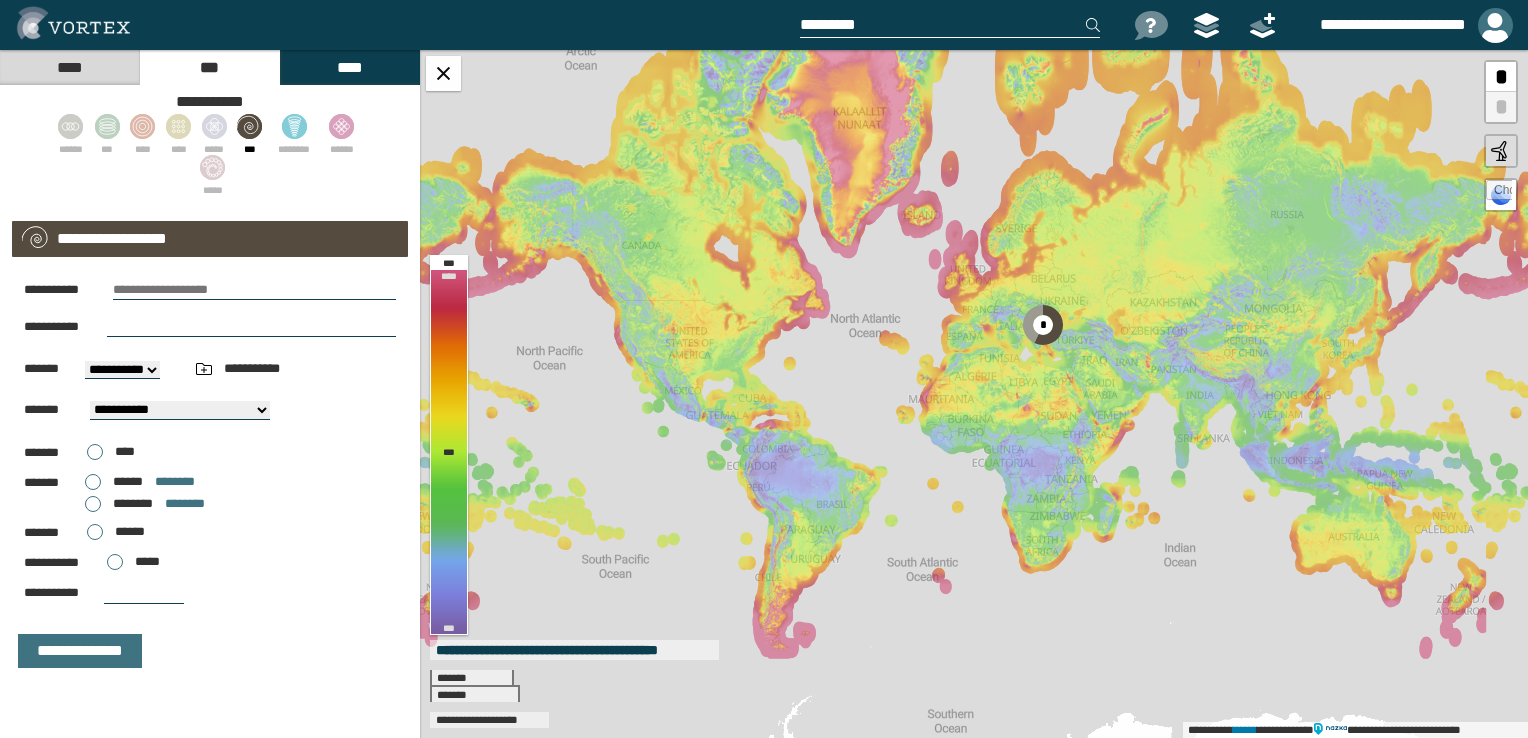 click at bounding box center (1495, 25) 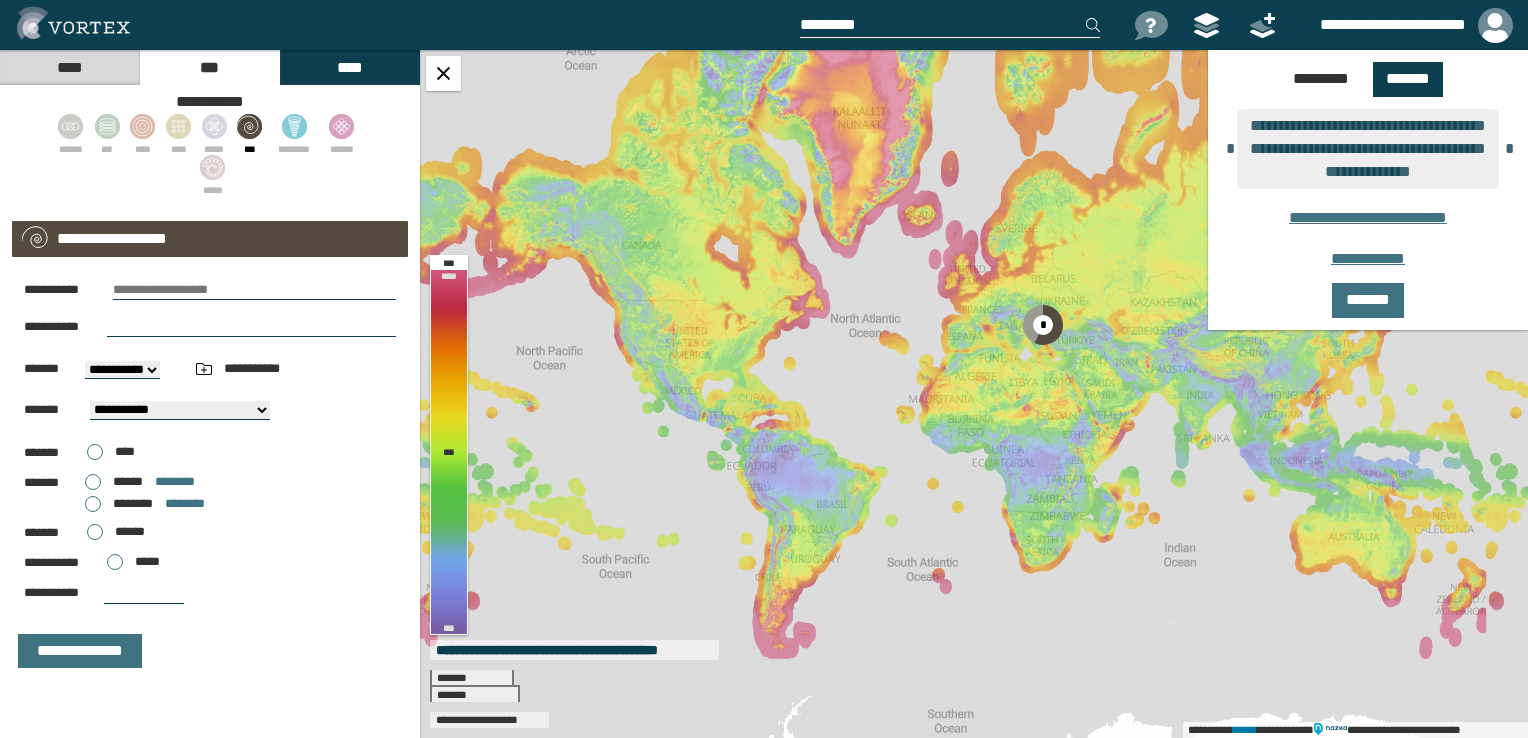 click at bounding box center (407, 25) 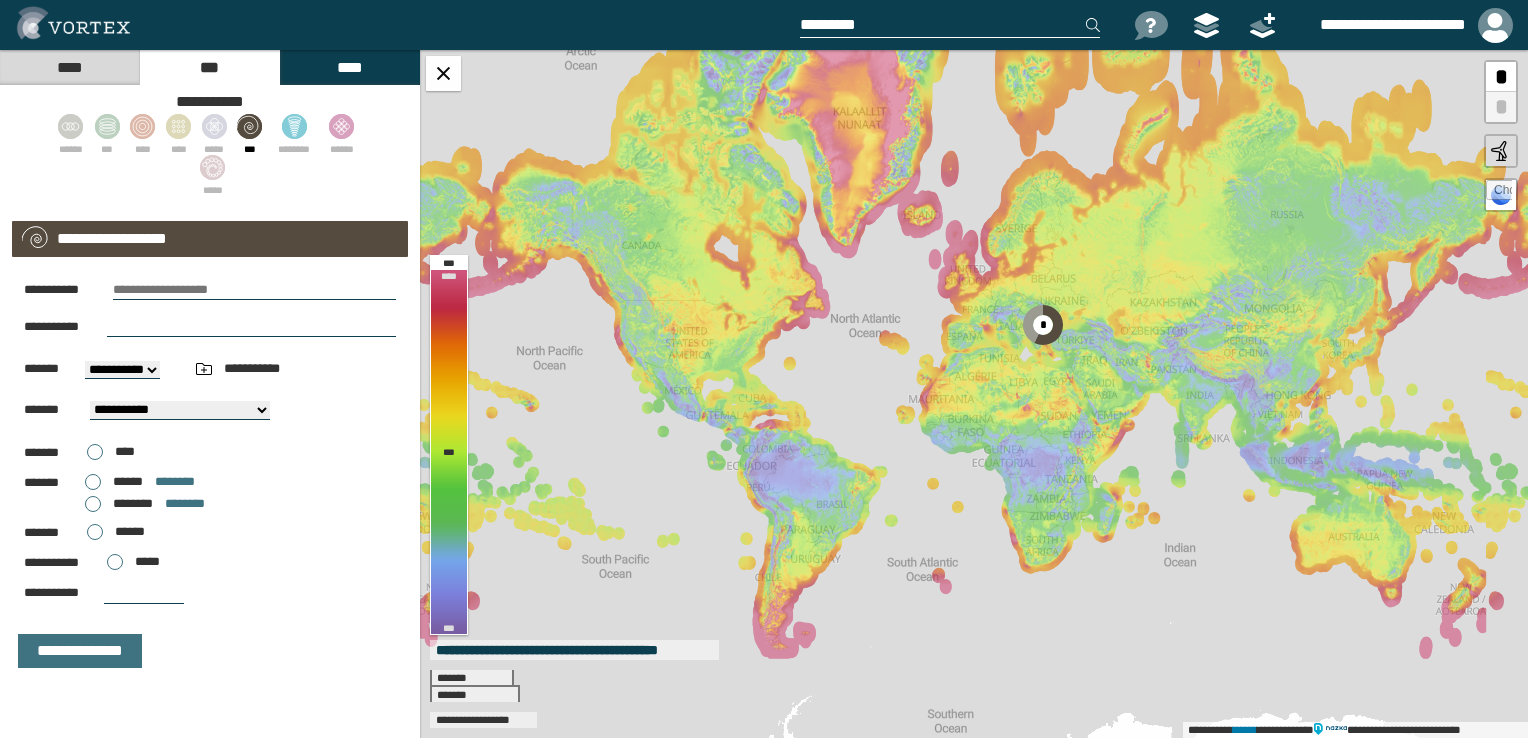 click on "****" at bounding box center [349, 67] 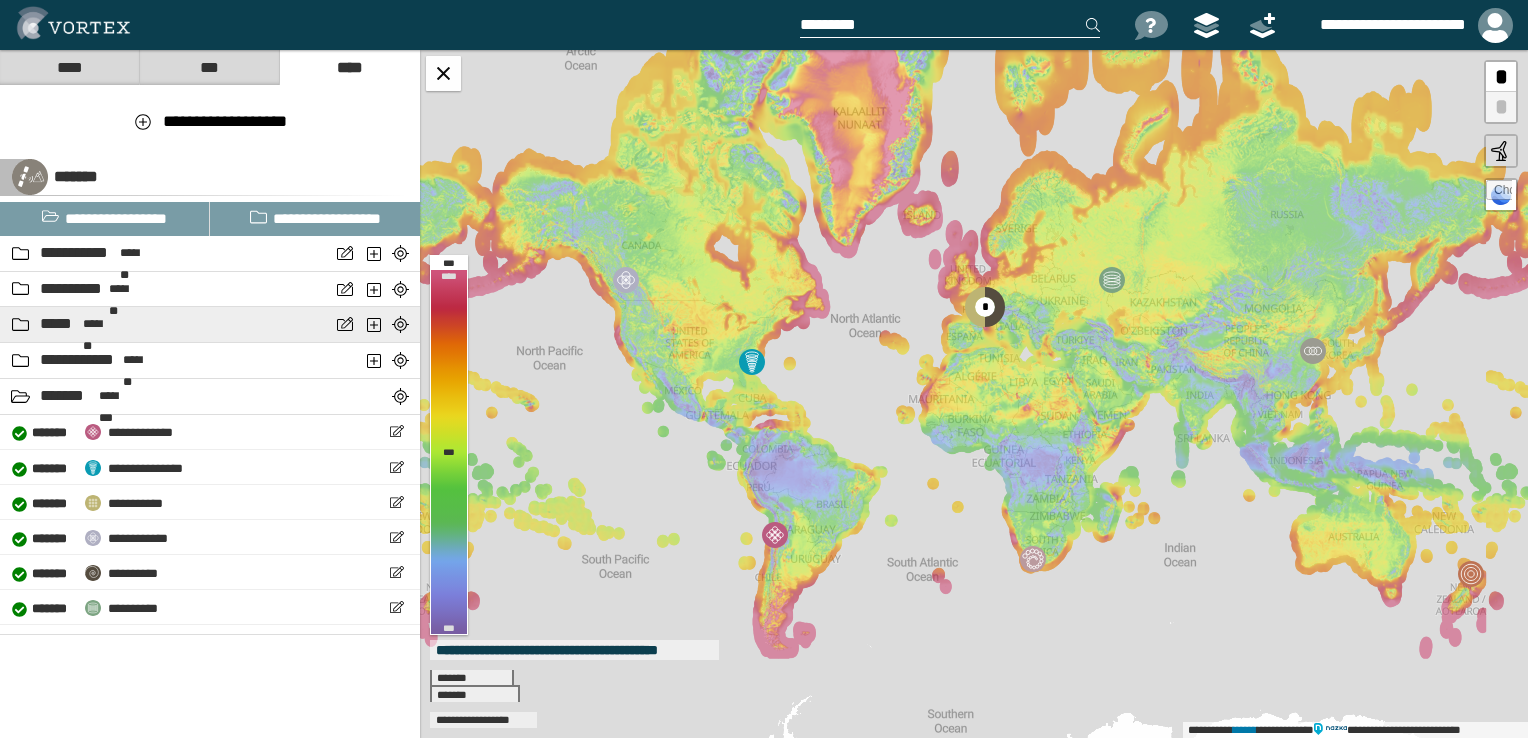 click on "***** *******" at bounding box center (165, 324) 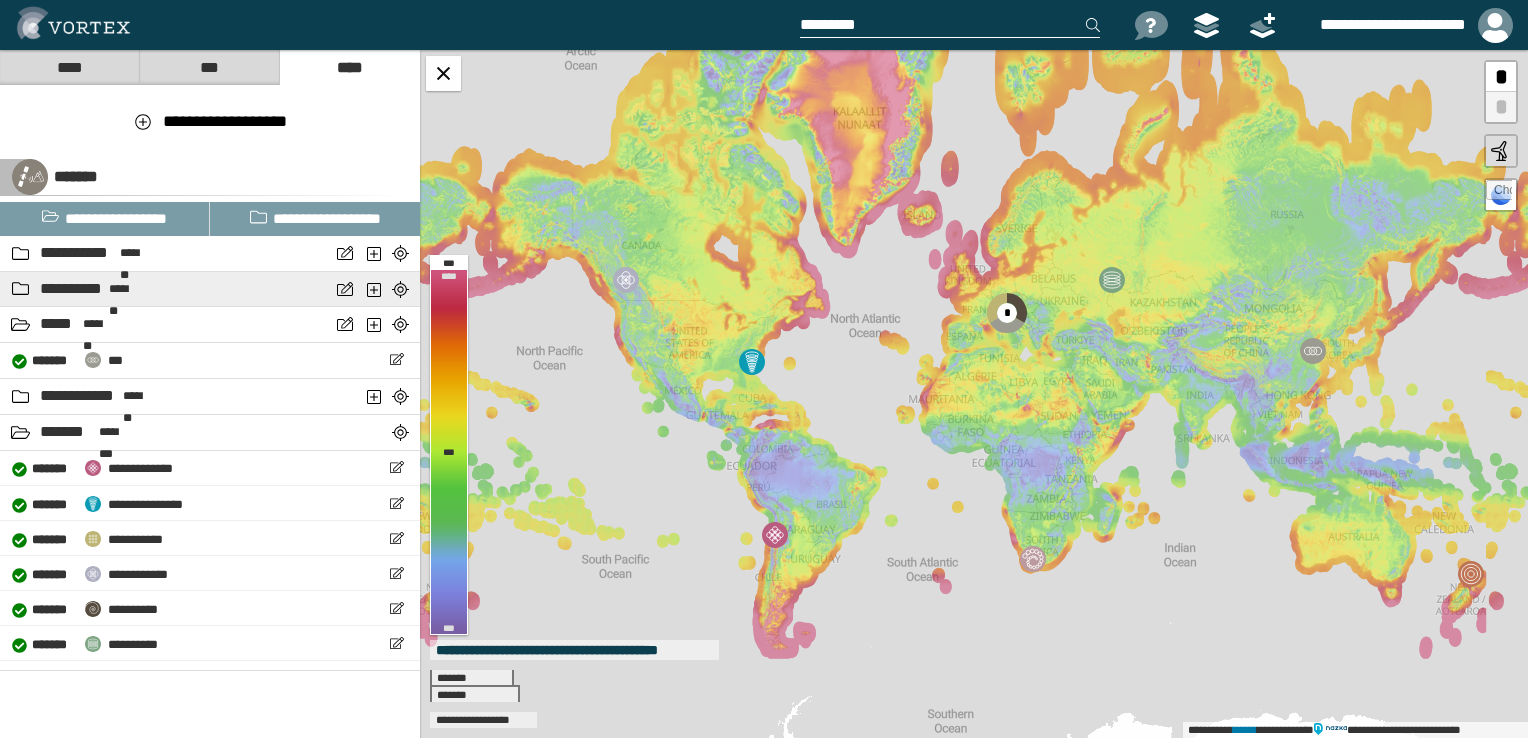 click on "*******" at bounding box center (125, 289) 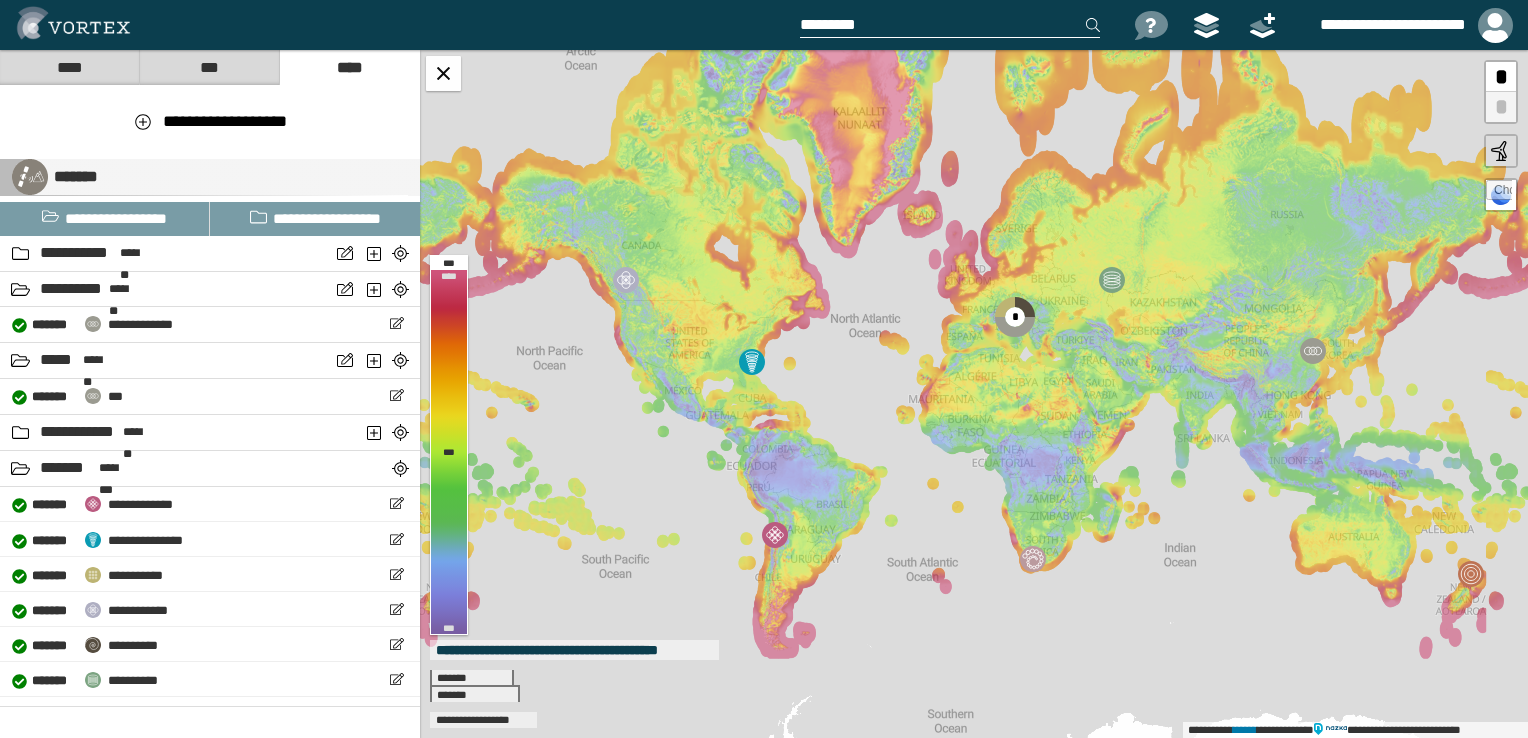 click at bounding box center (30, 177) 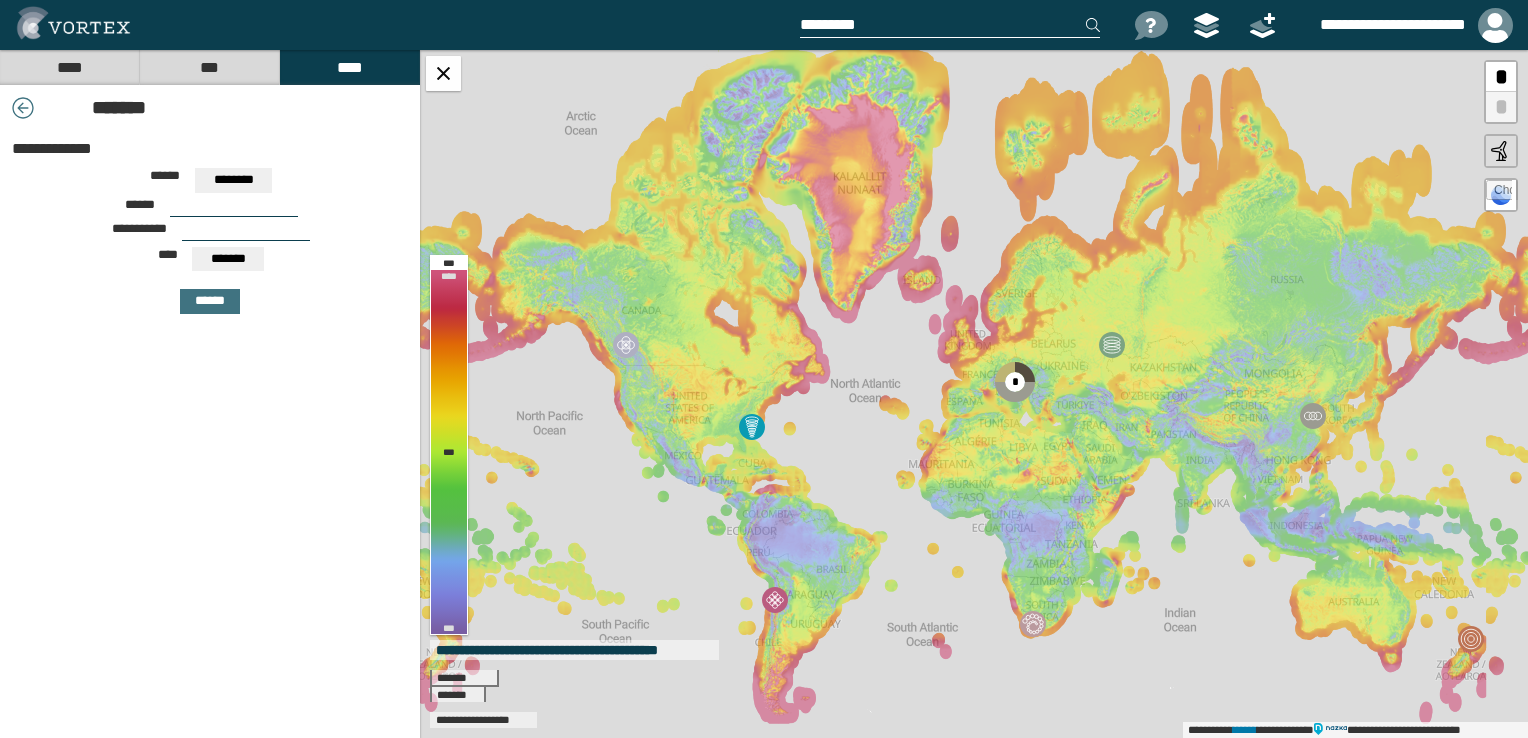 click at bounding box center (234, 209) 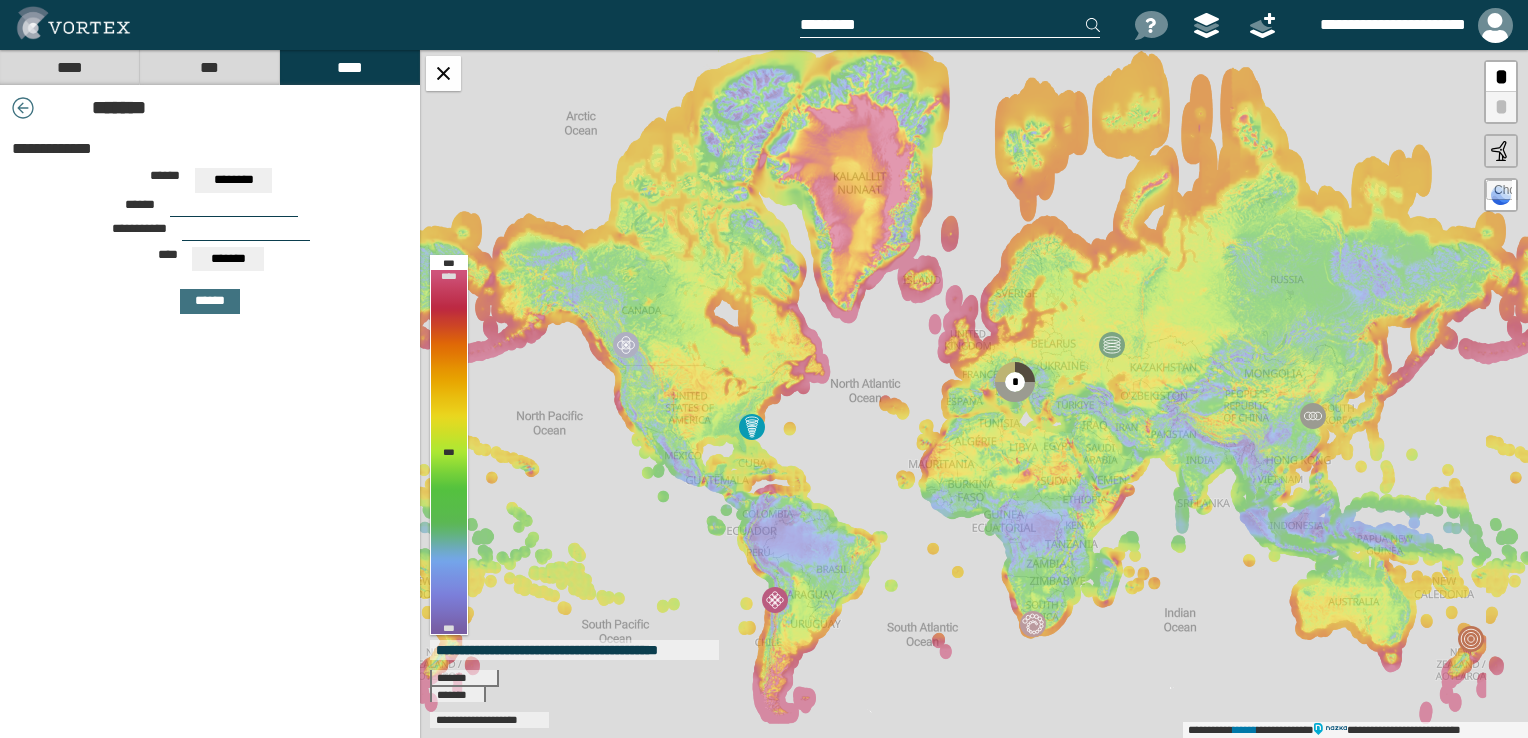 click on "****" at bounding box center (69, 67) 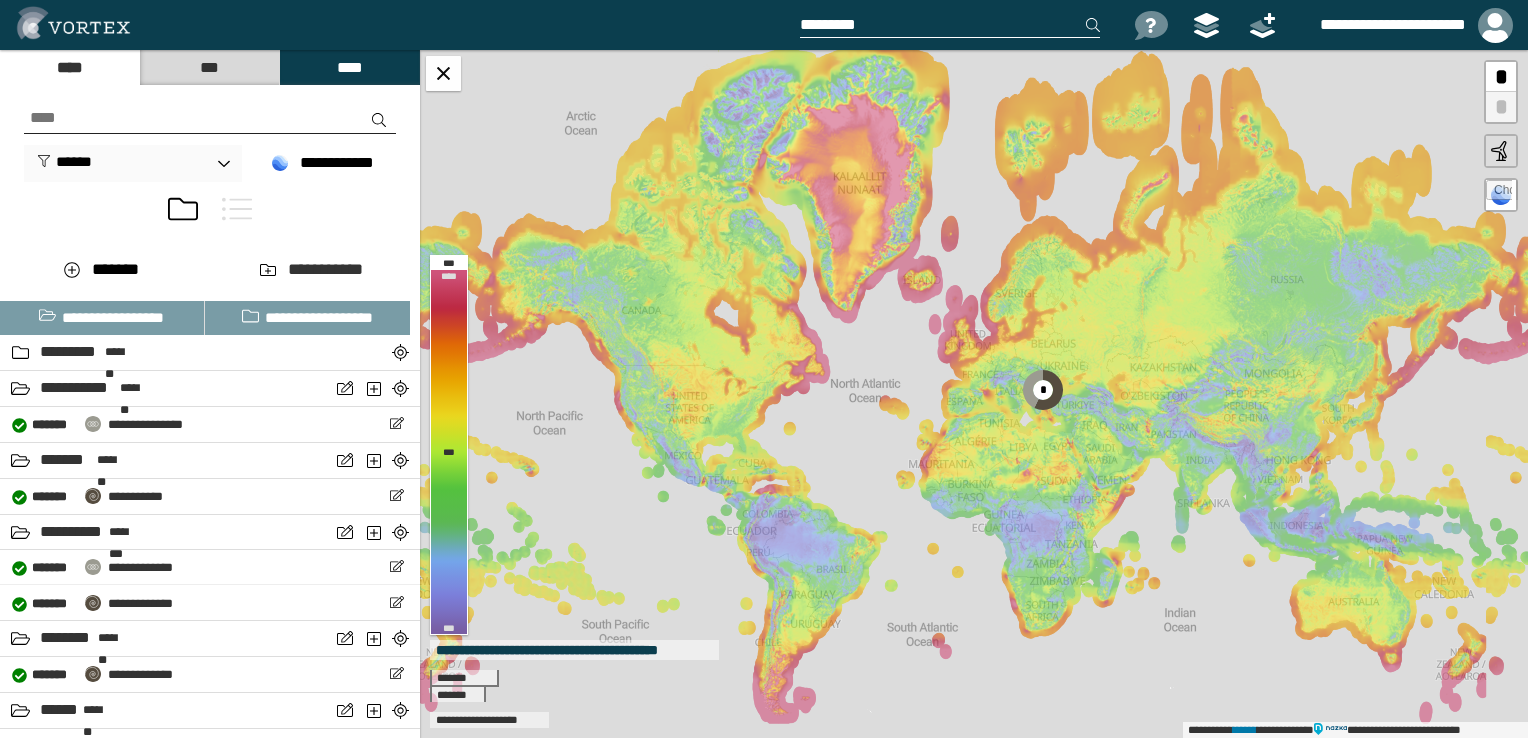 click on "***" at bounding box center [209, 67] 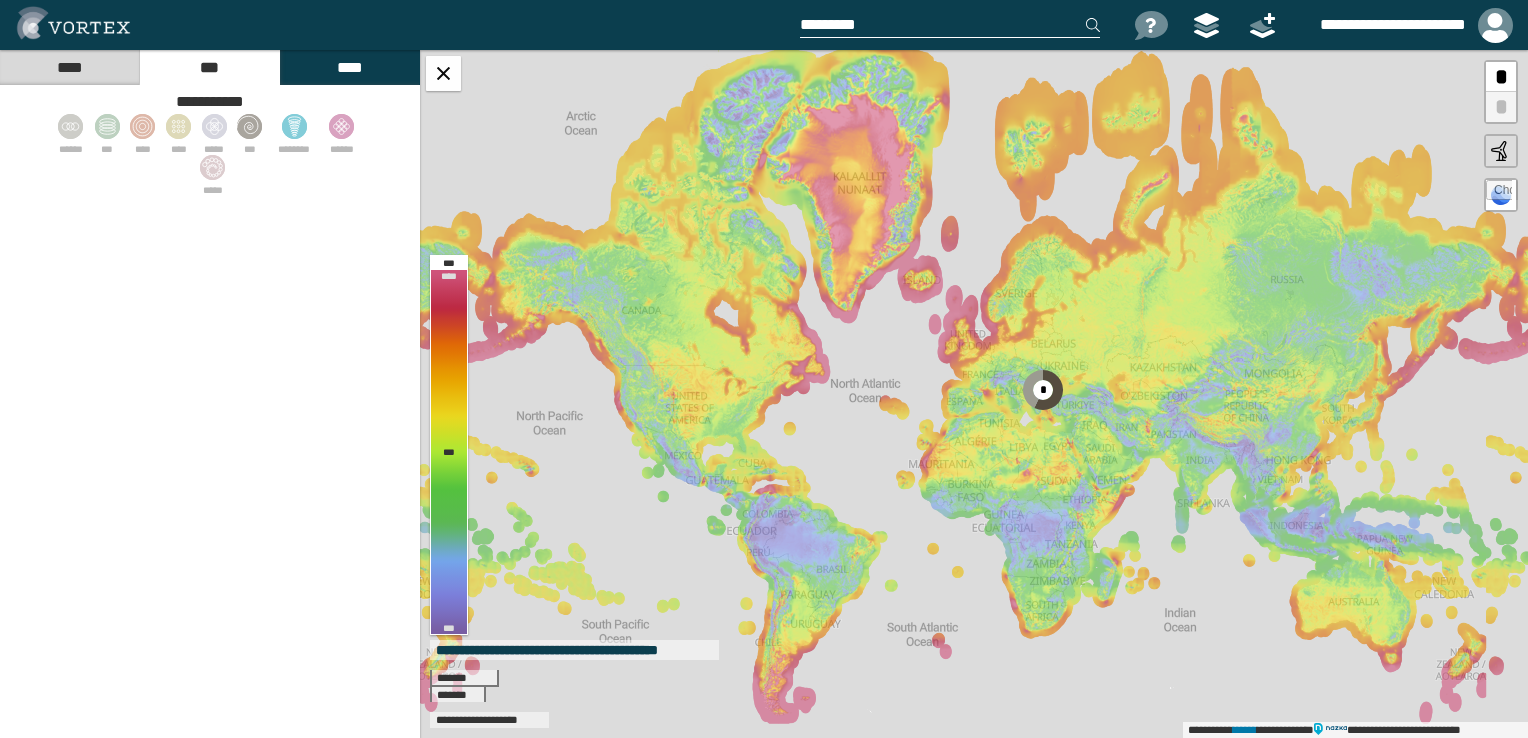 click on "**********" at bounding box center (974, 394) 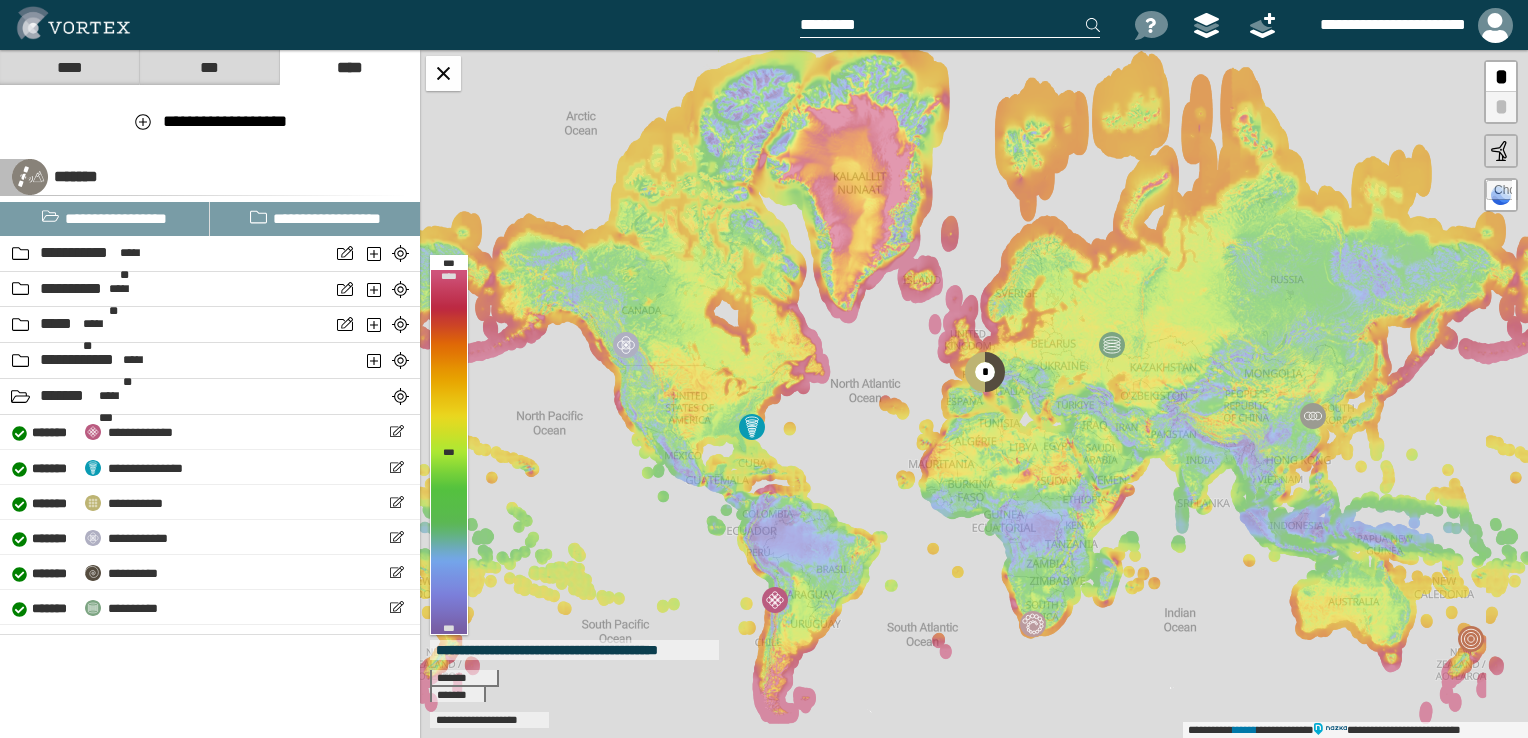 click on "****" at bounding box center [69, 67] 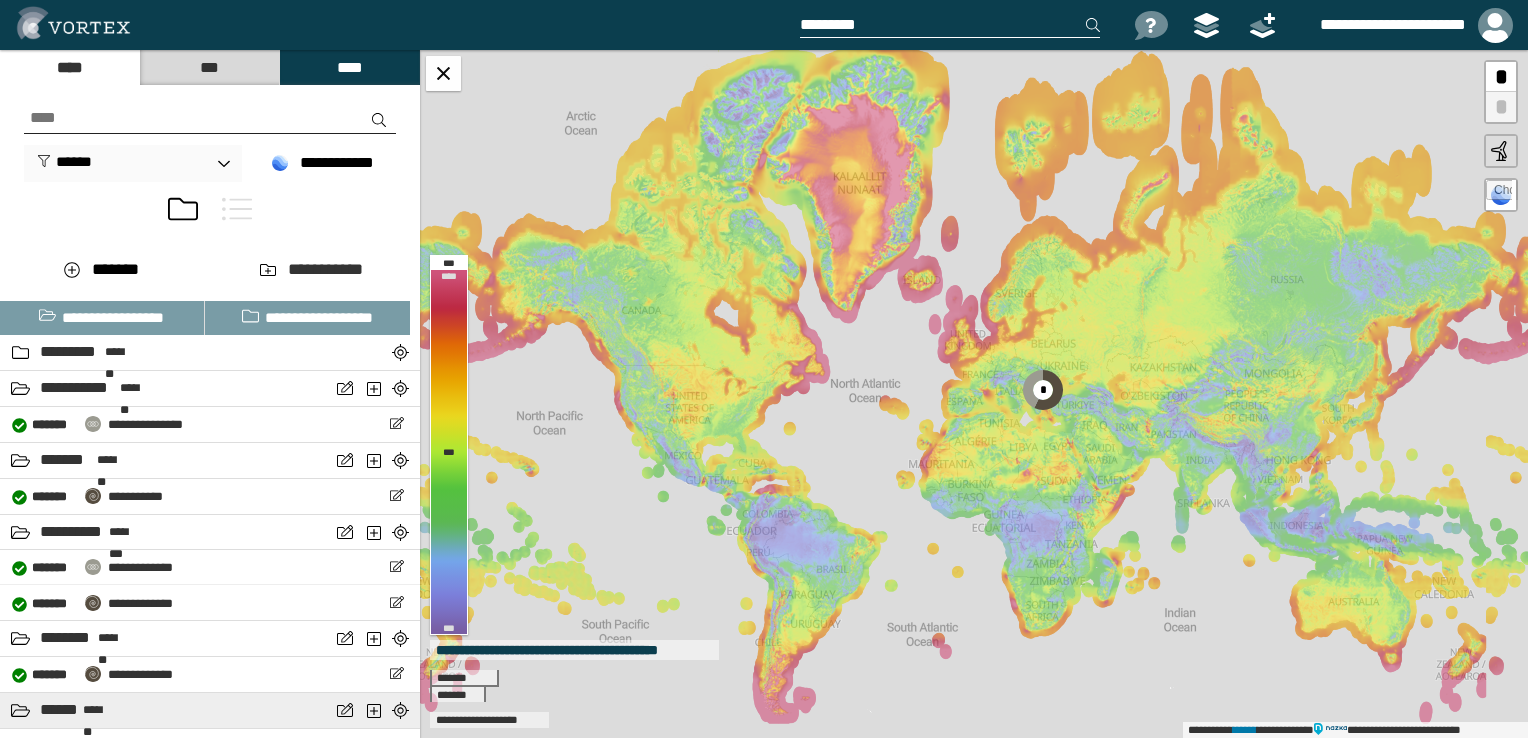 scroll, scrollTop: 100, scrollLeft: 0, axis: vertical 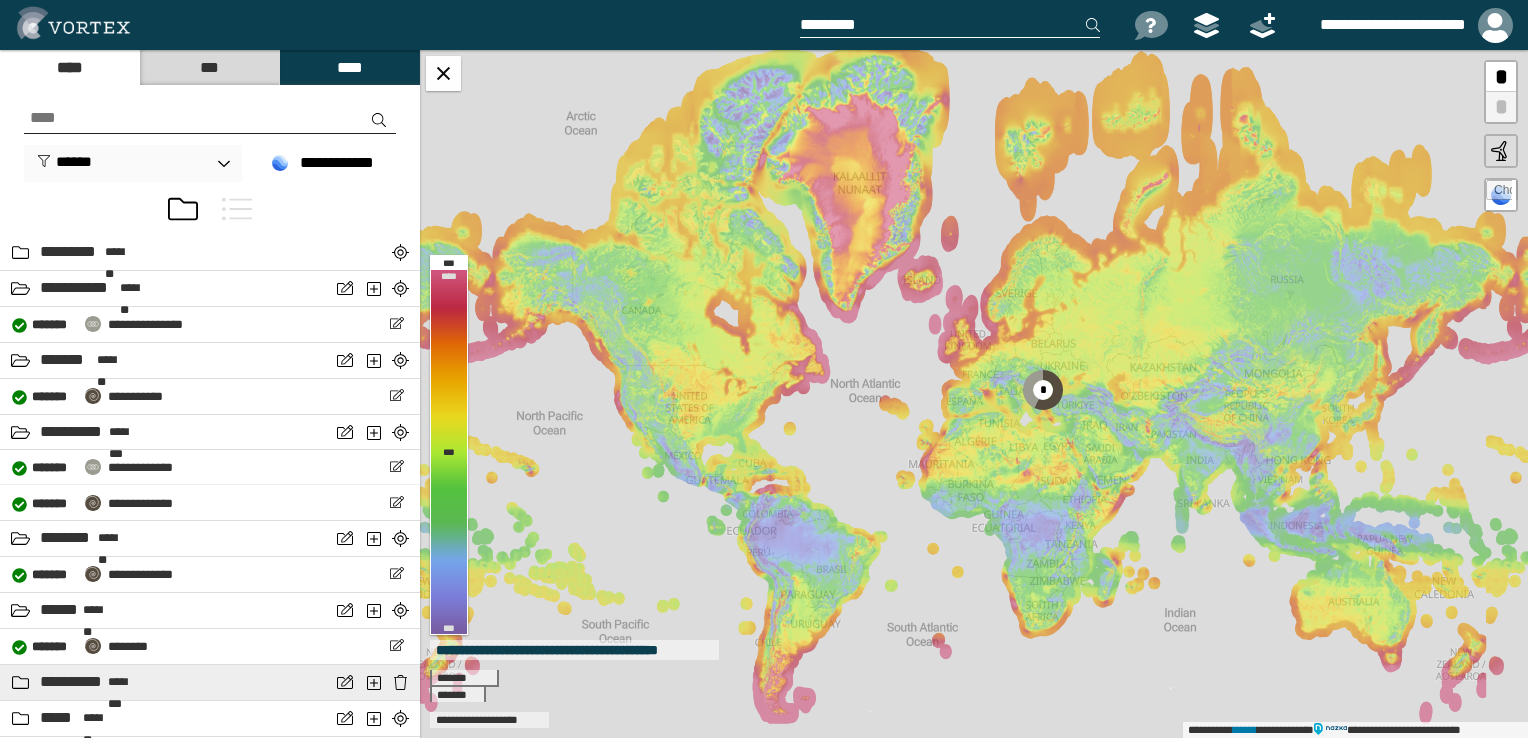 click on "**********" at bounding box center [71, 682] 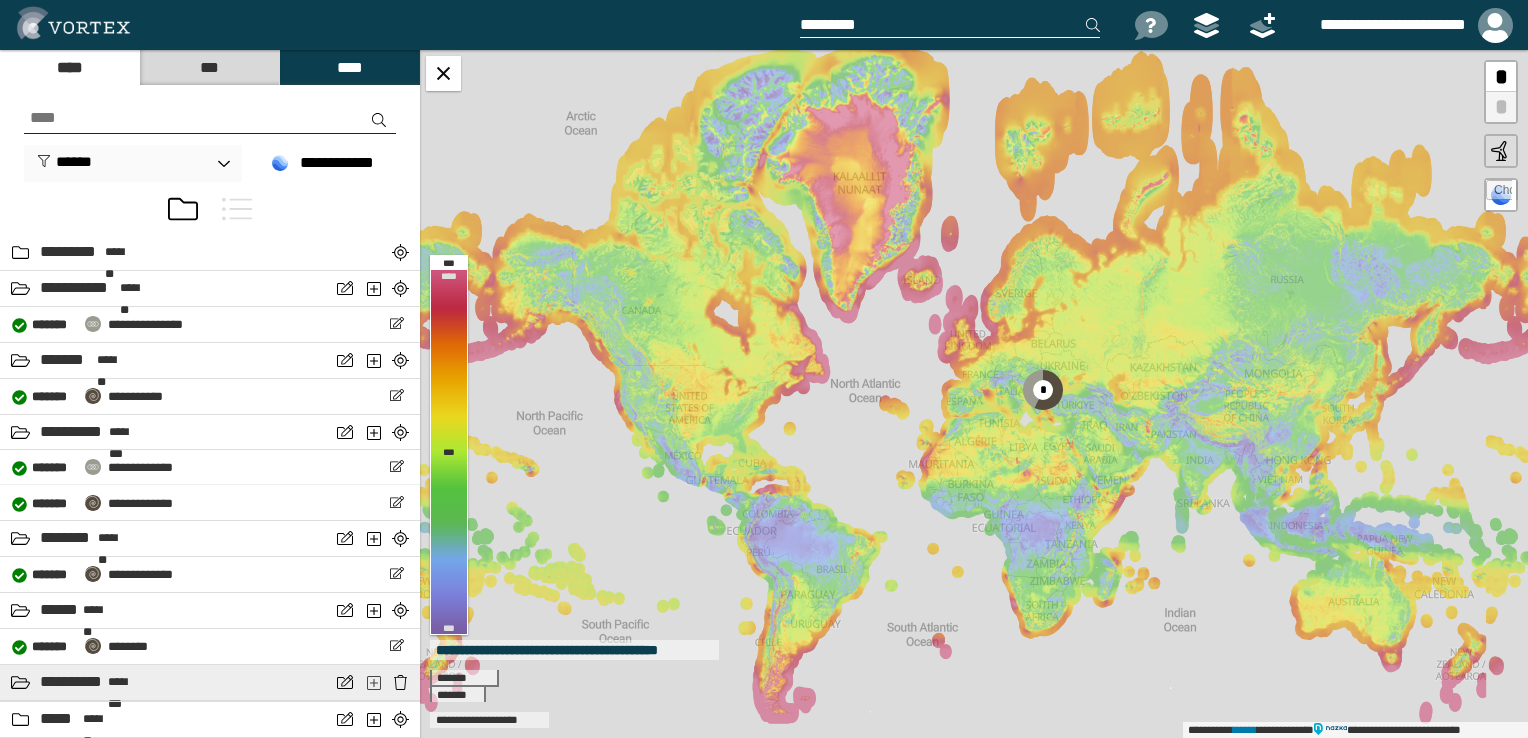 click at bounding box center [375, 682] 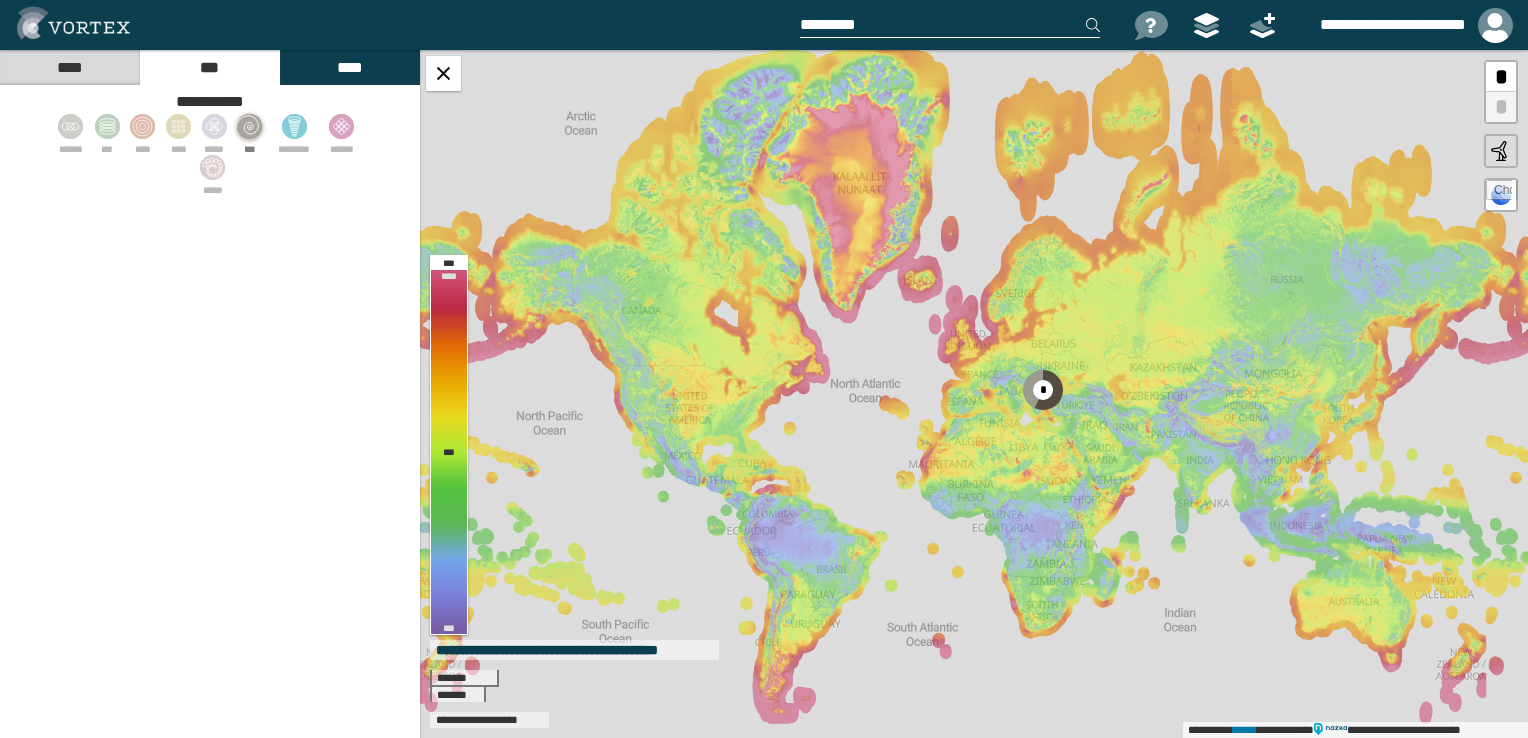 click 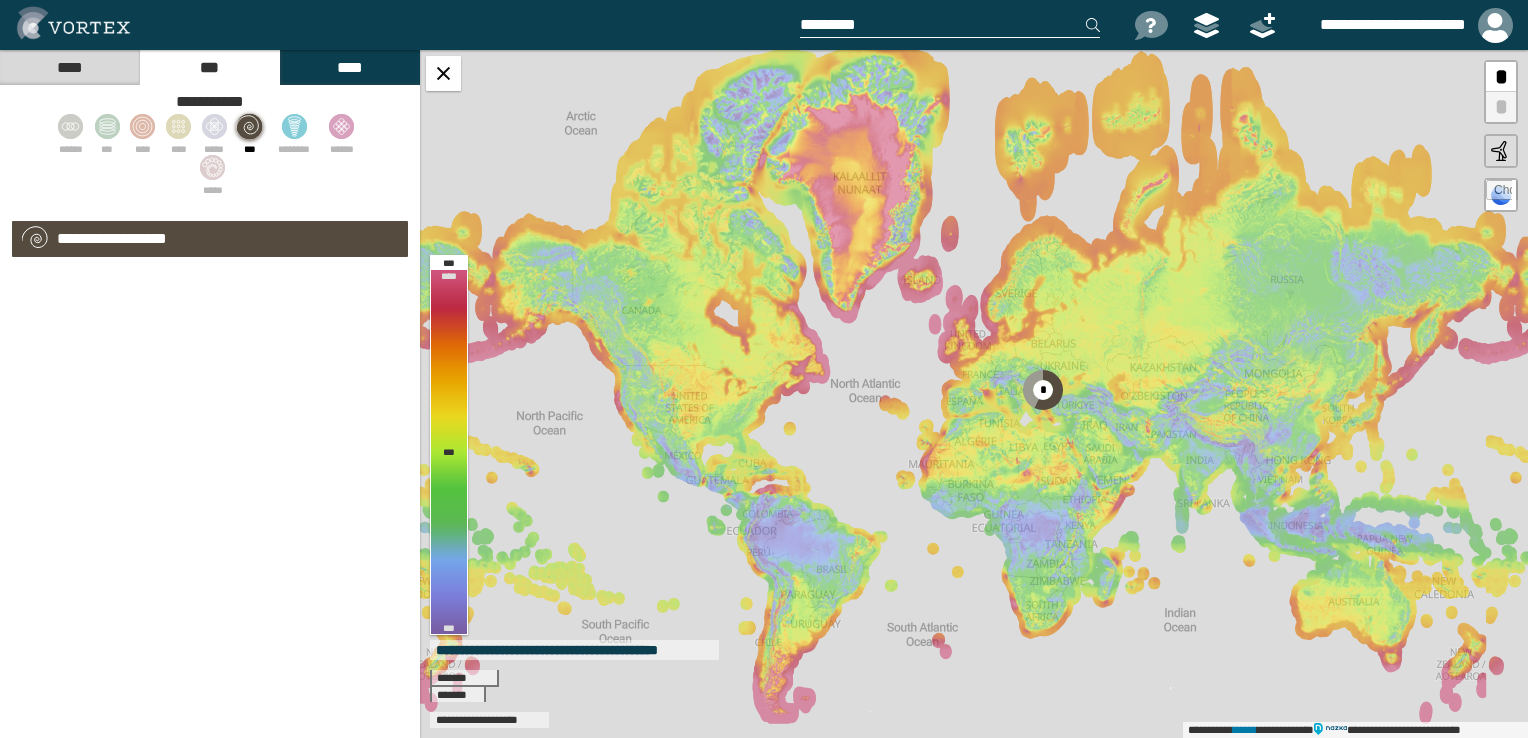 select on "*****" 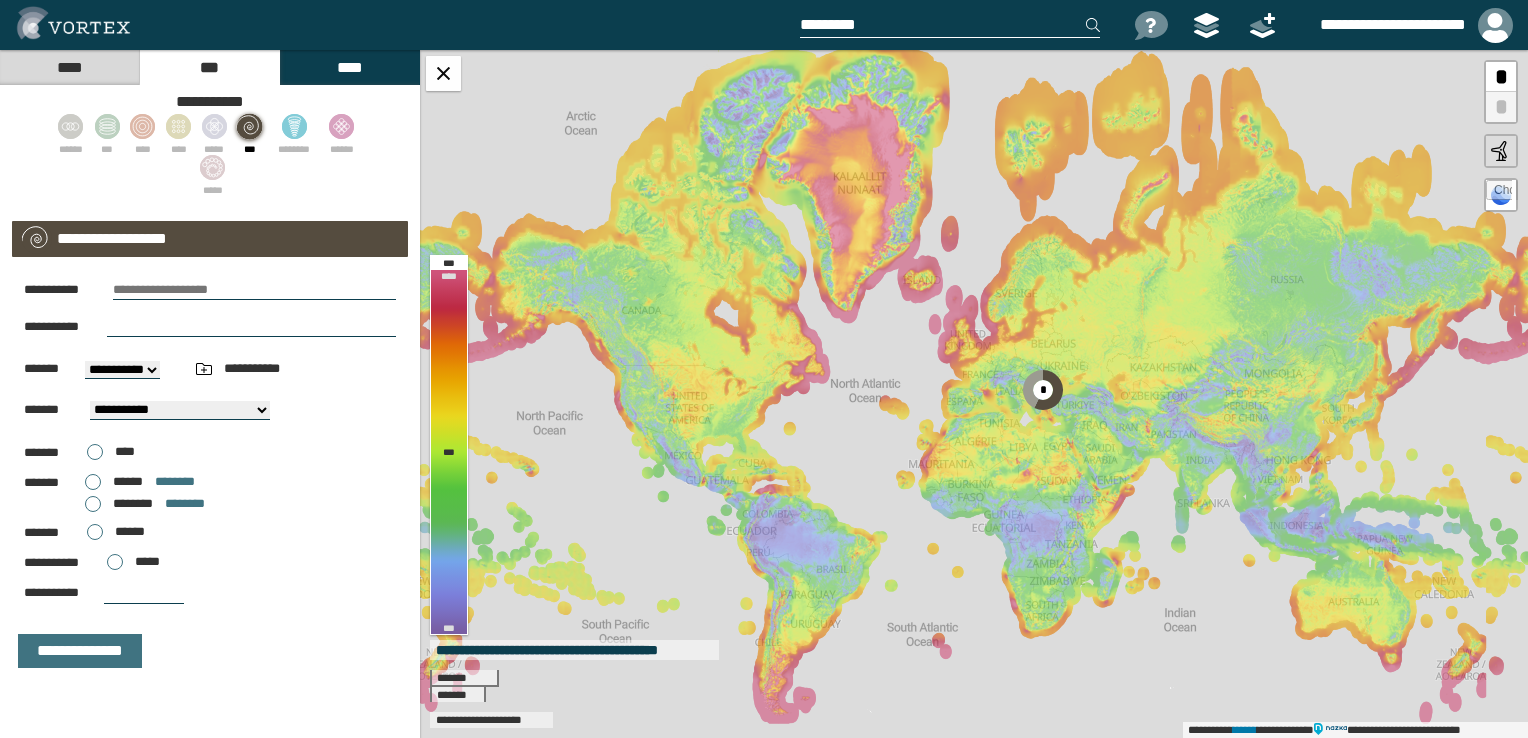 click at bounding box center (254, 290) 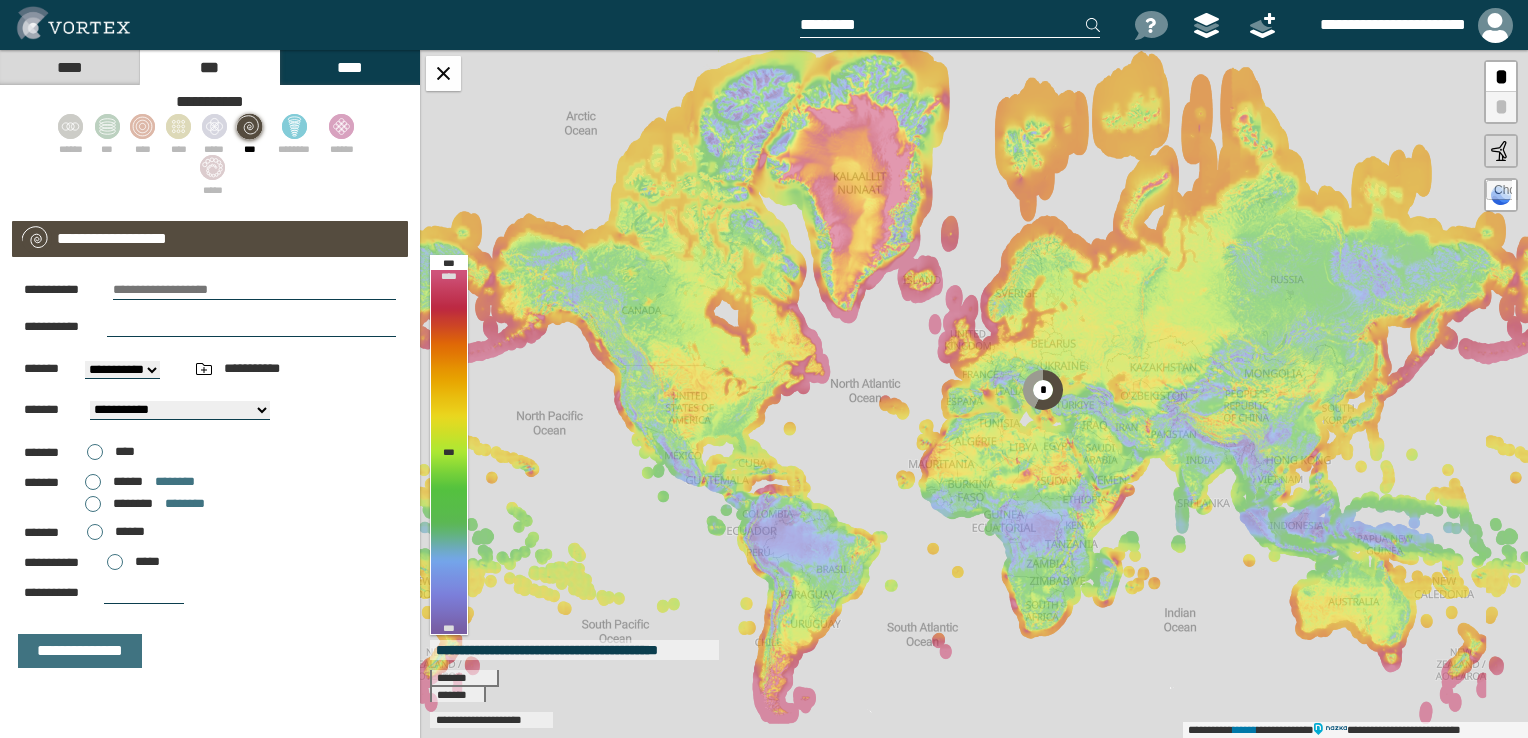 paste on "**********" 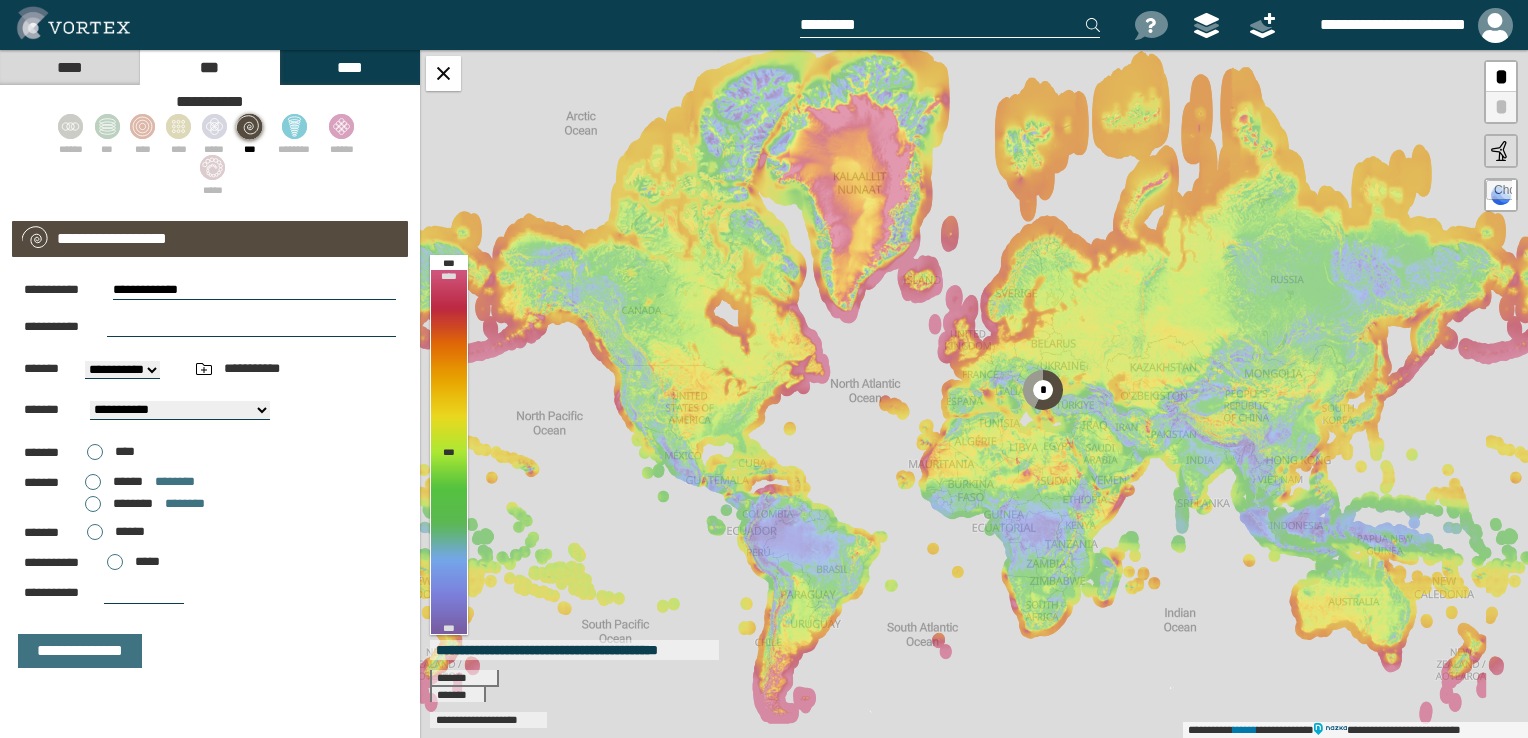 click on "**********" at bounding box center [254, 290] 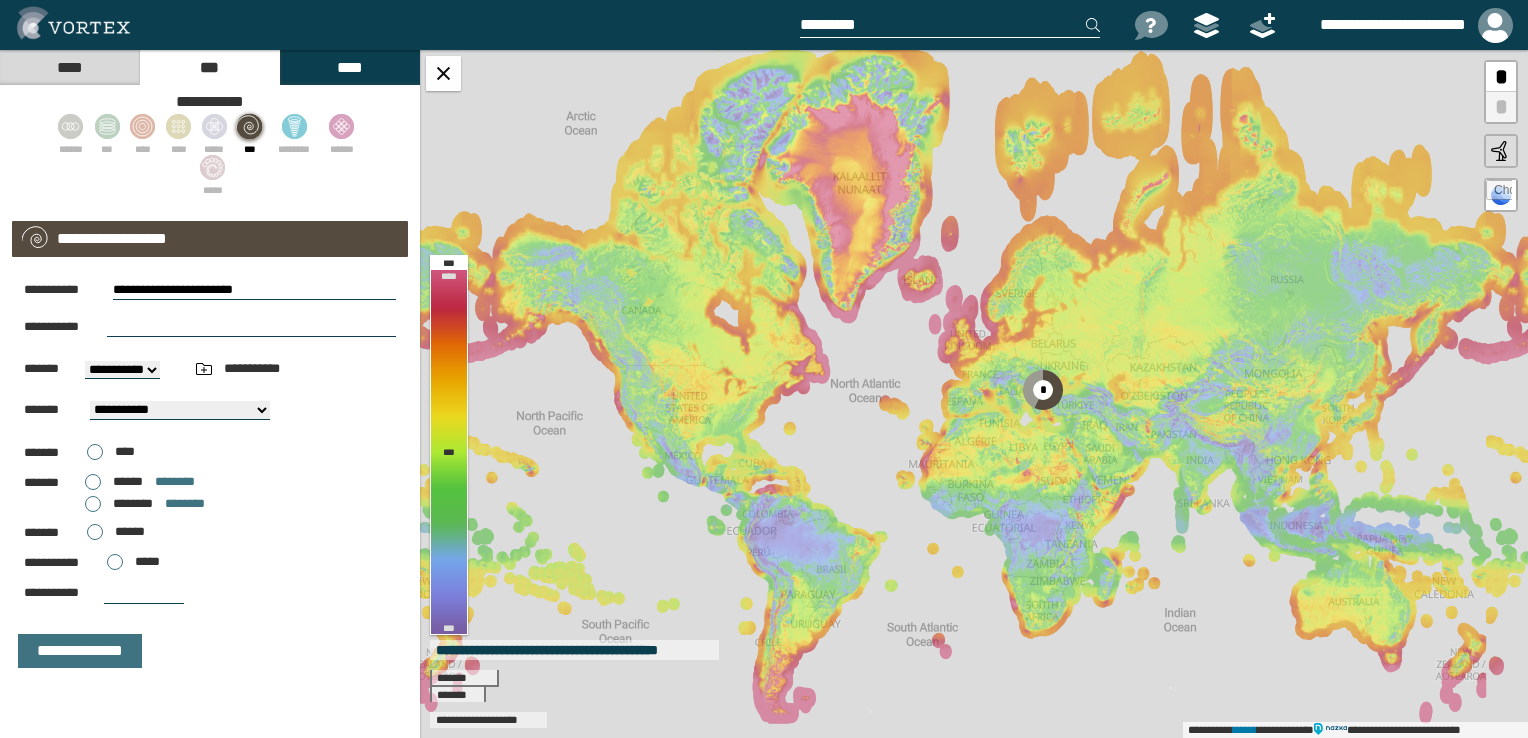 type on "**********" 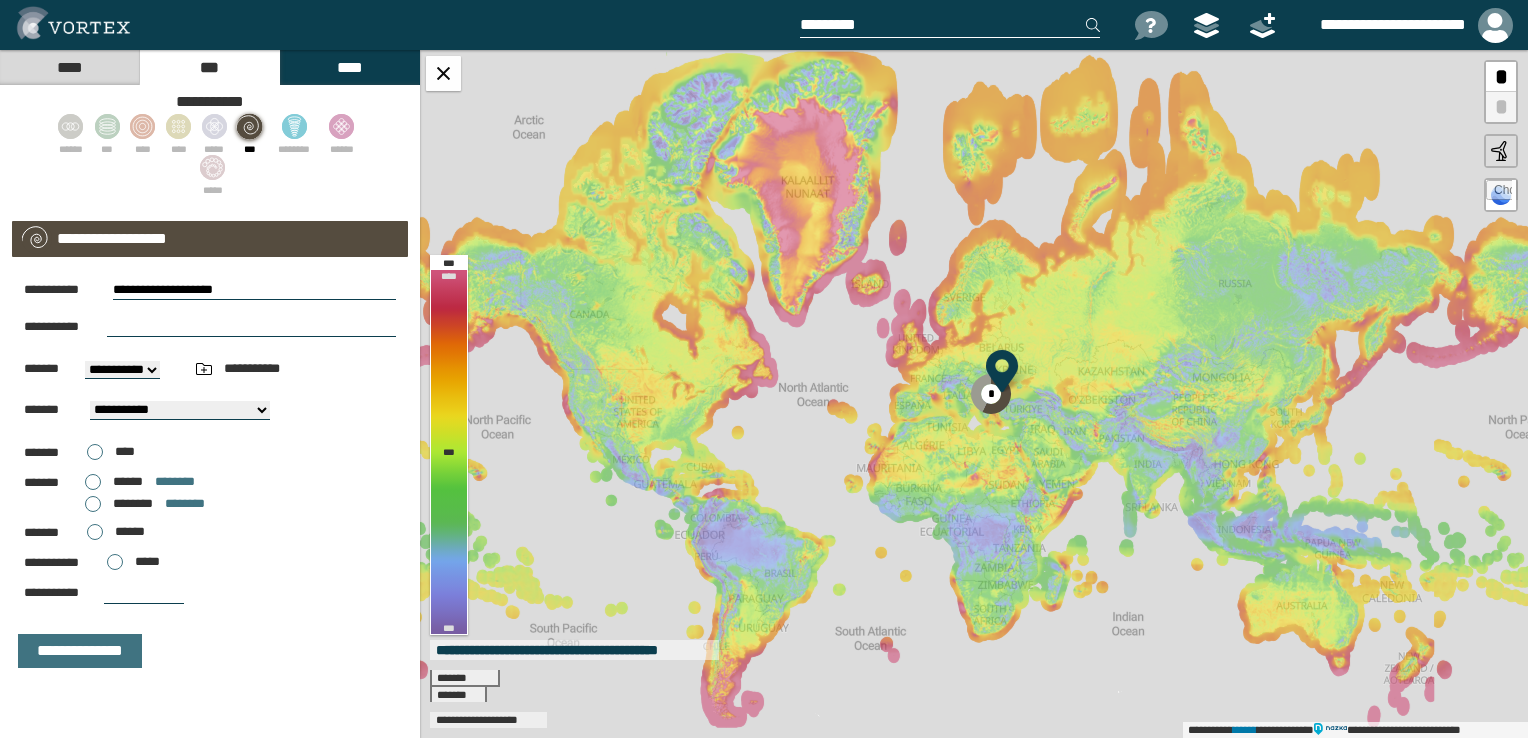 click at bounding box center (251, 327) 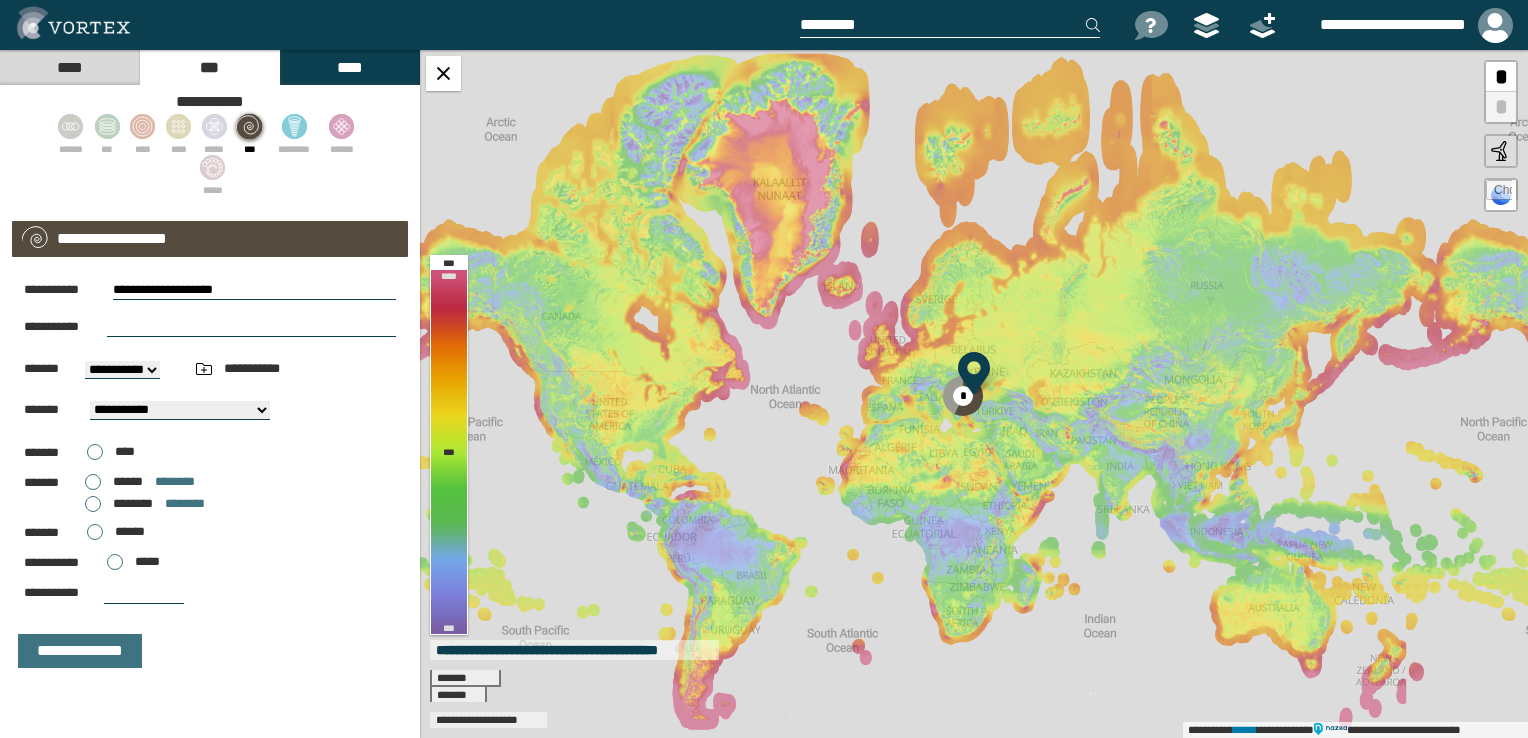 type on "**********" 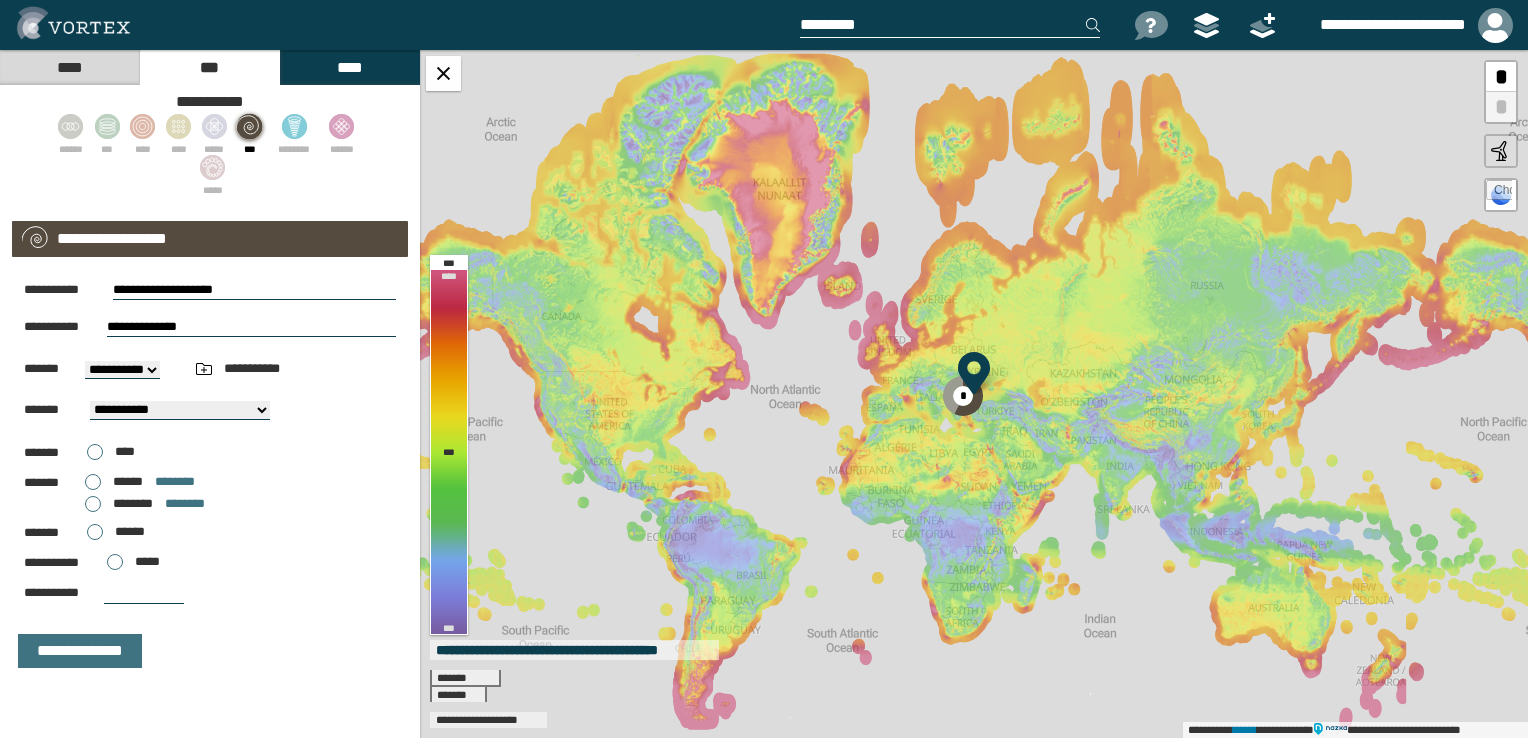 click on "******** ********" at bounding box center (145, 504) 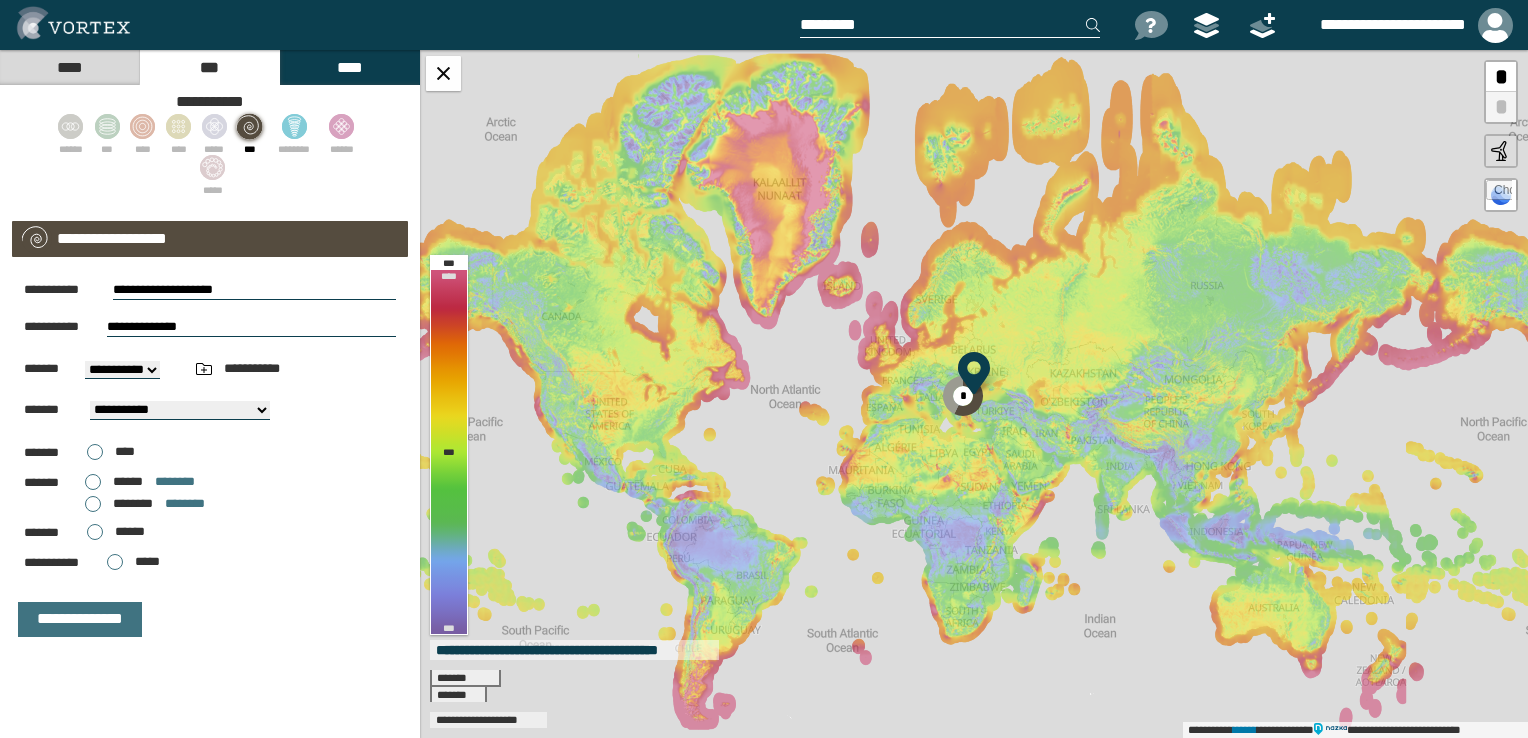 click on "****** ********" at bounding box center [140, 482] 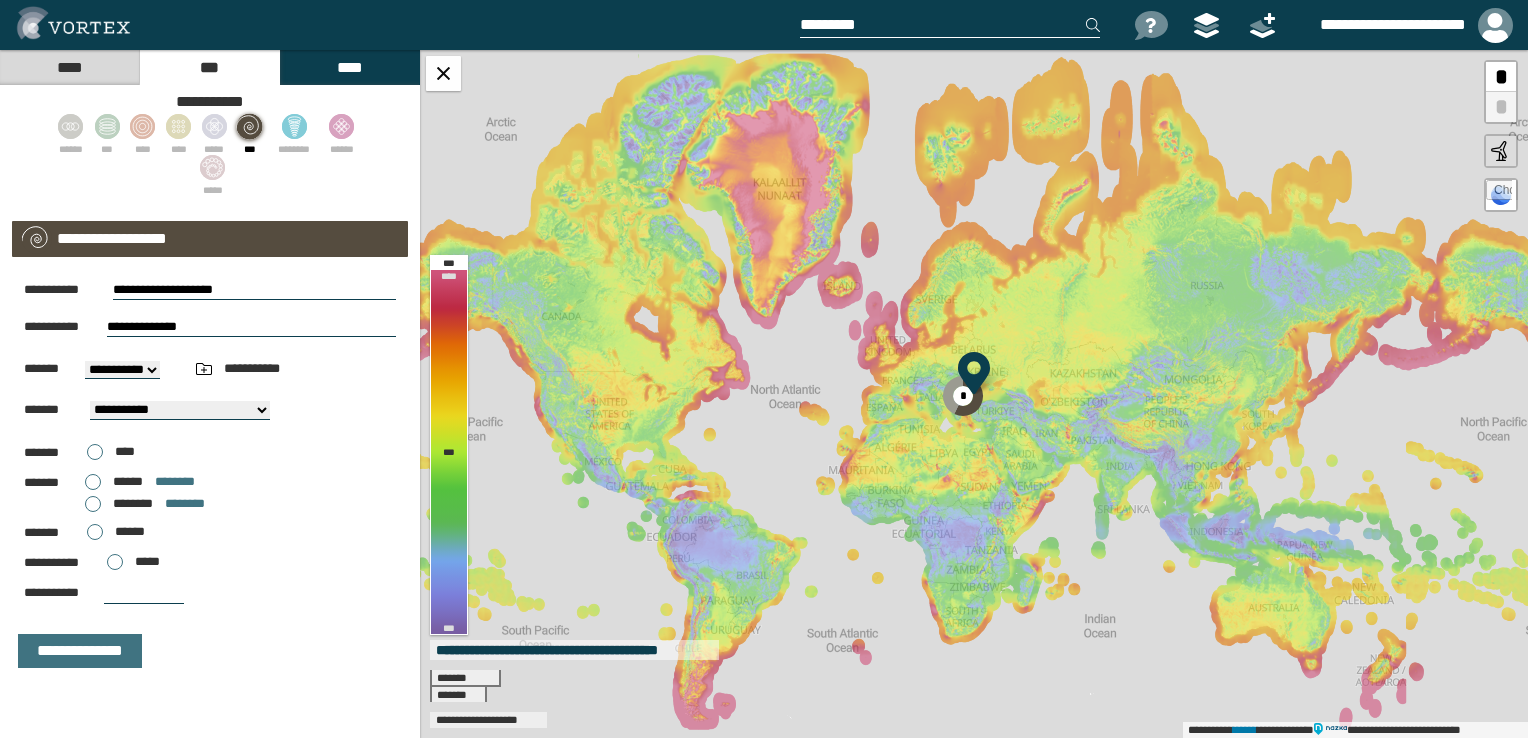 click at bounding box center (144, 593) 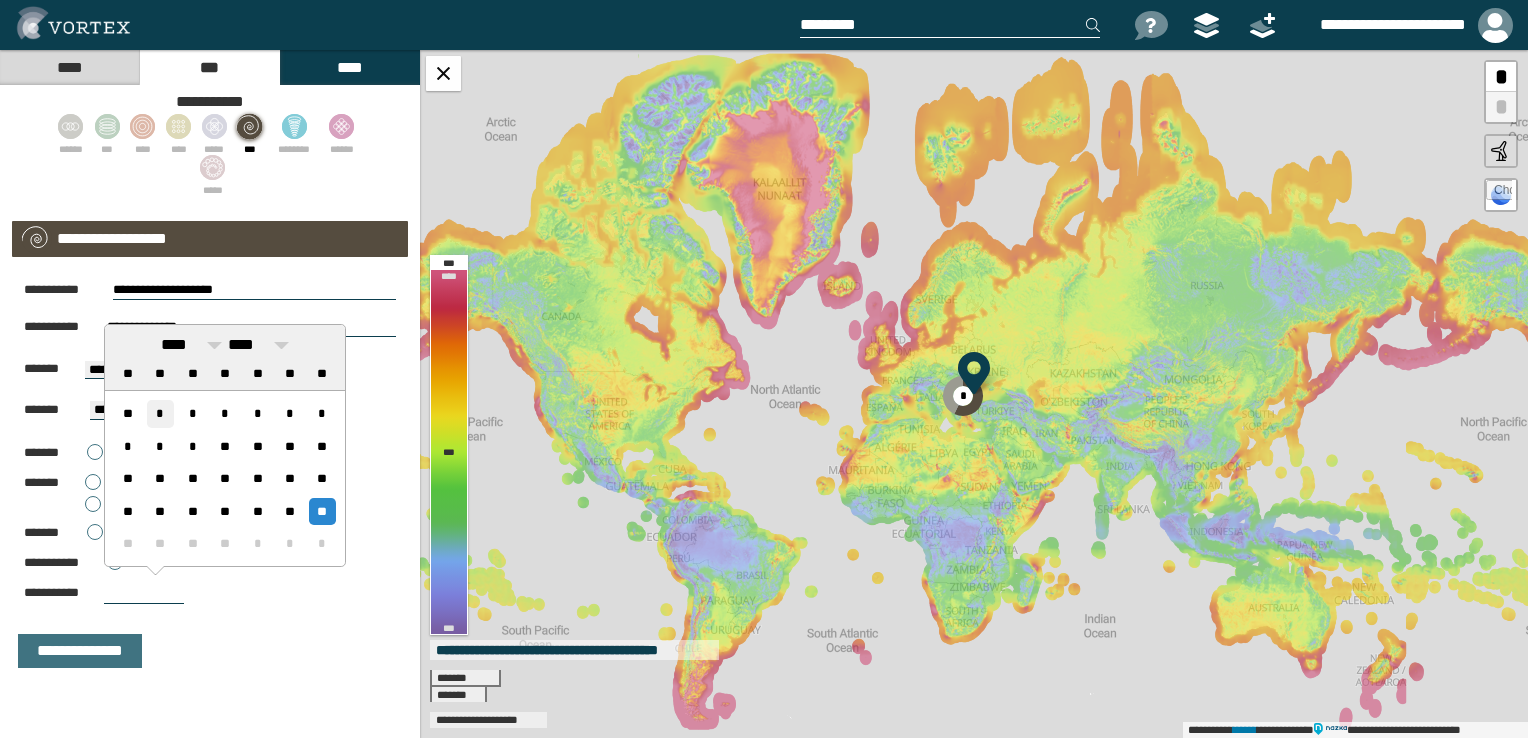click on "*" at bounding box center [160, 413] 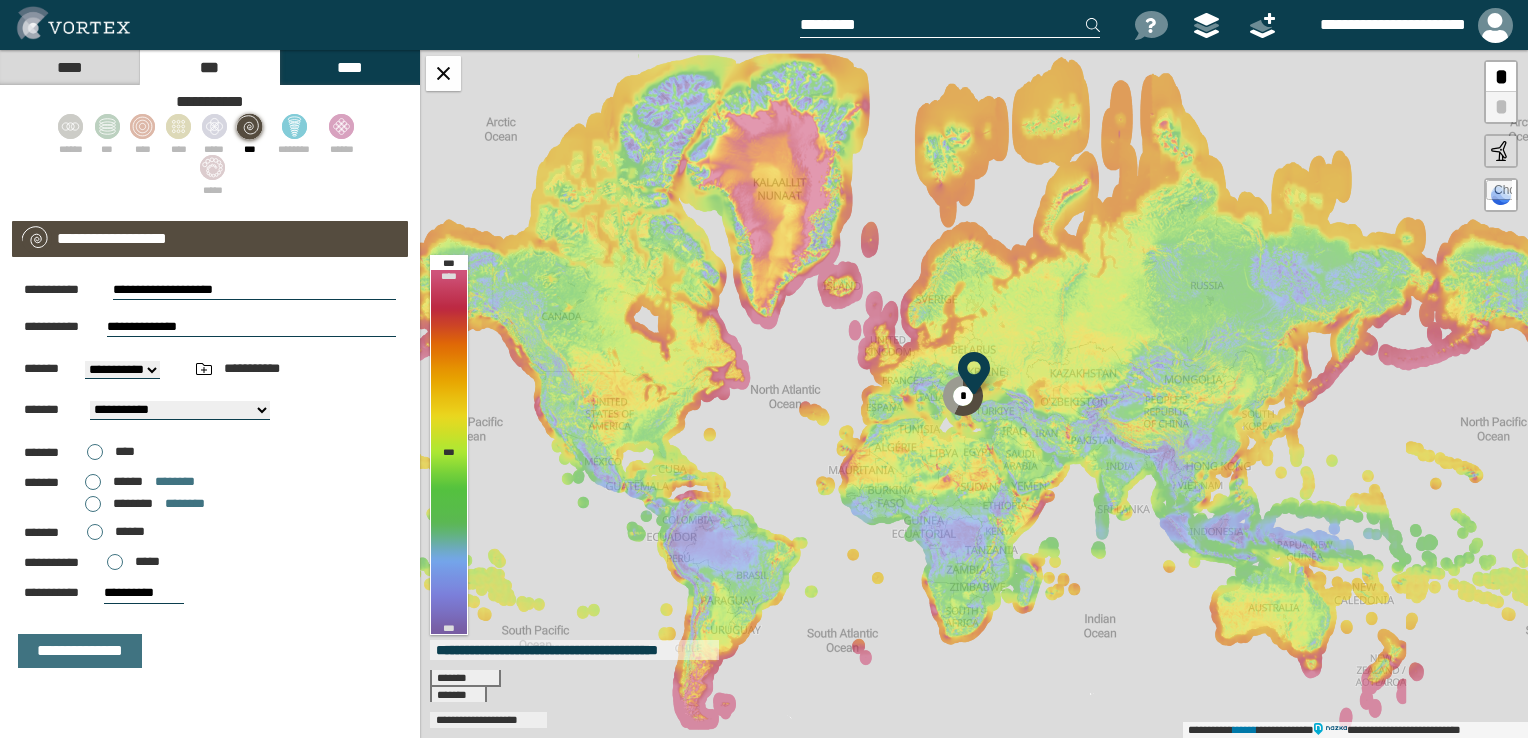 click on "**********" at bounding box center [144, 593] 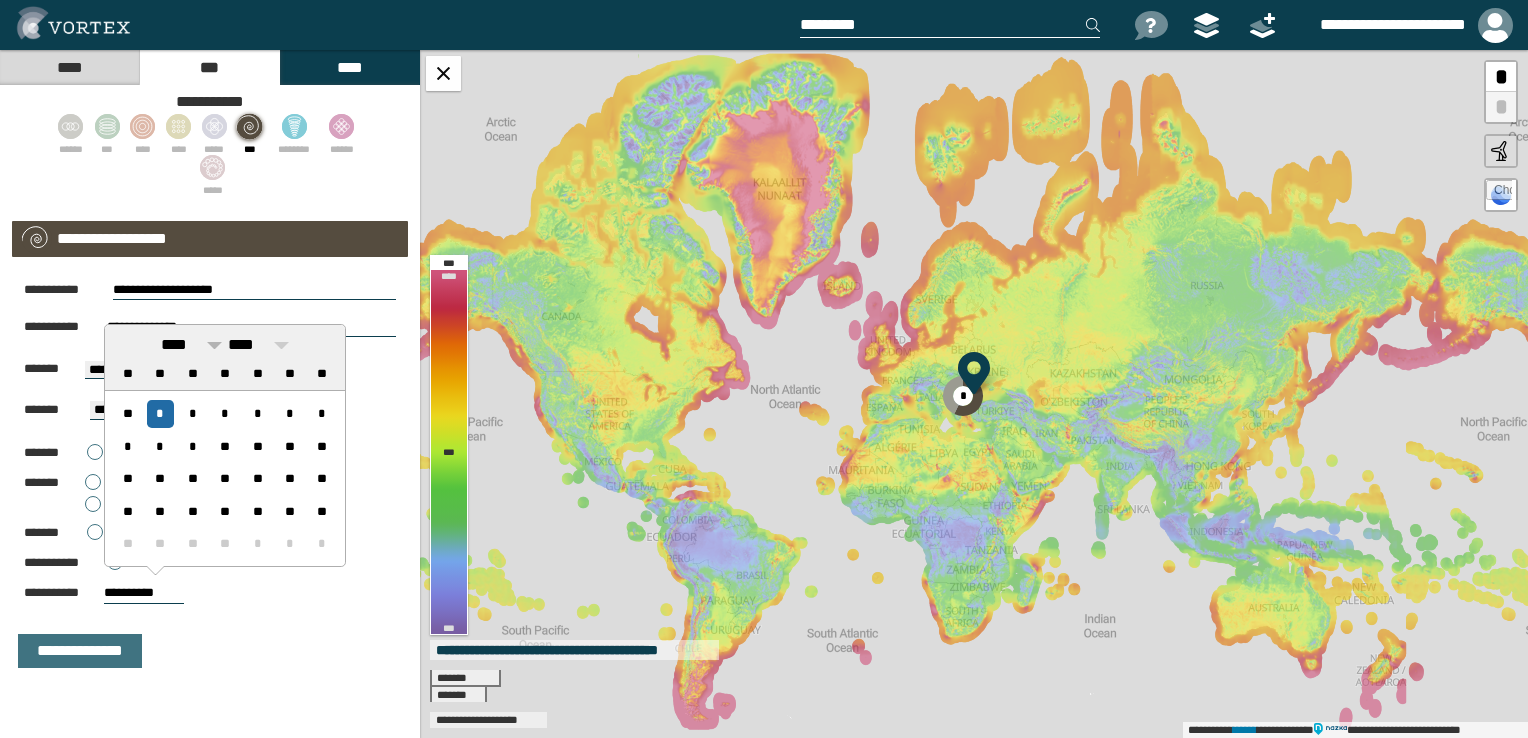 click on "****" at bounding box center [191, 345] 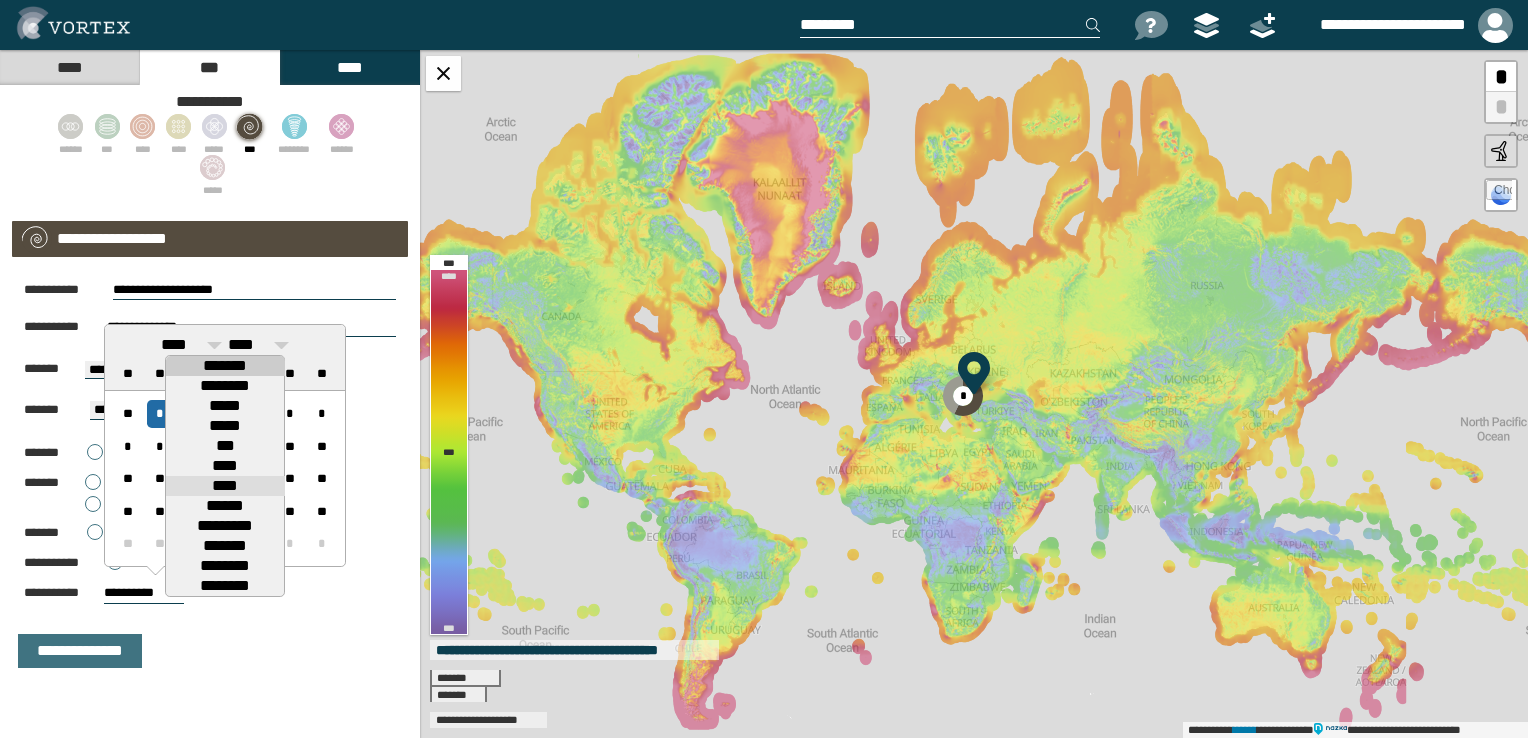 click on "*******" at bounding box center [225, 366] 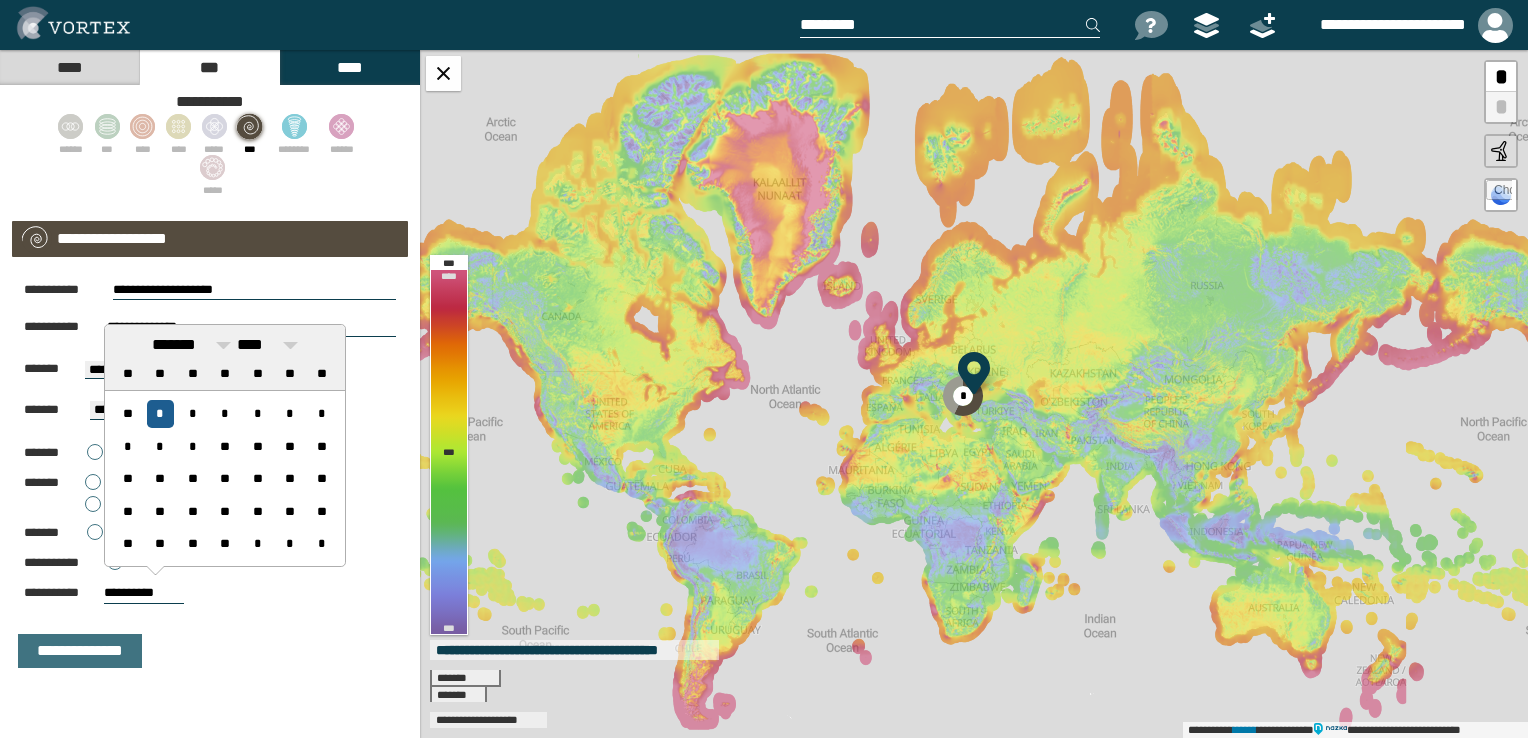 click on "*" at bounding box center [160, 413] 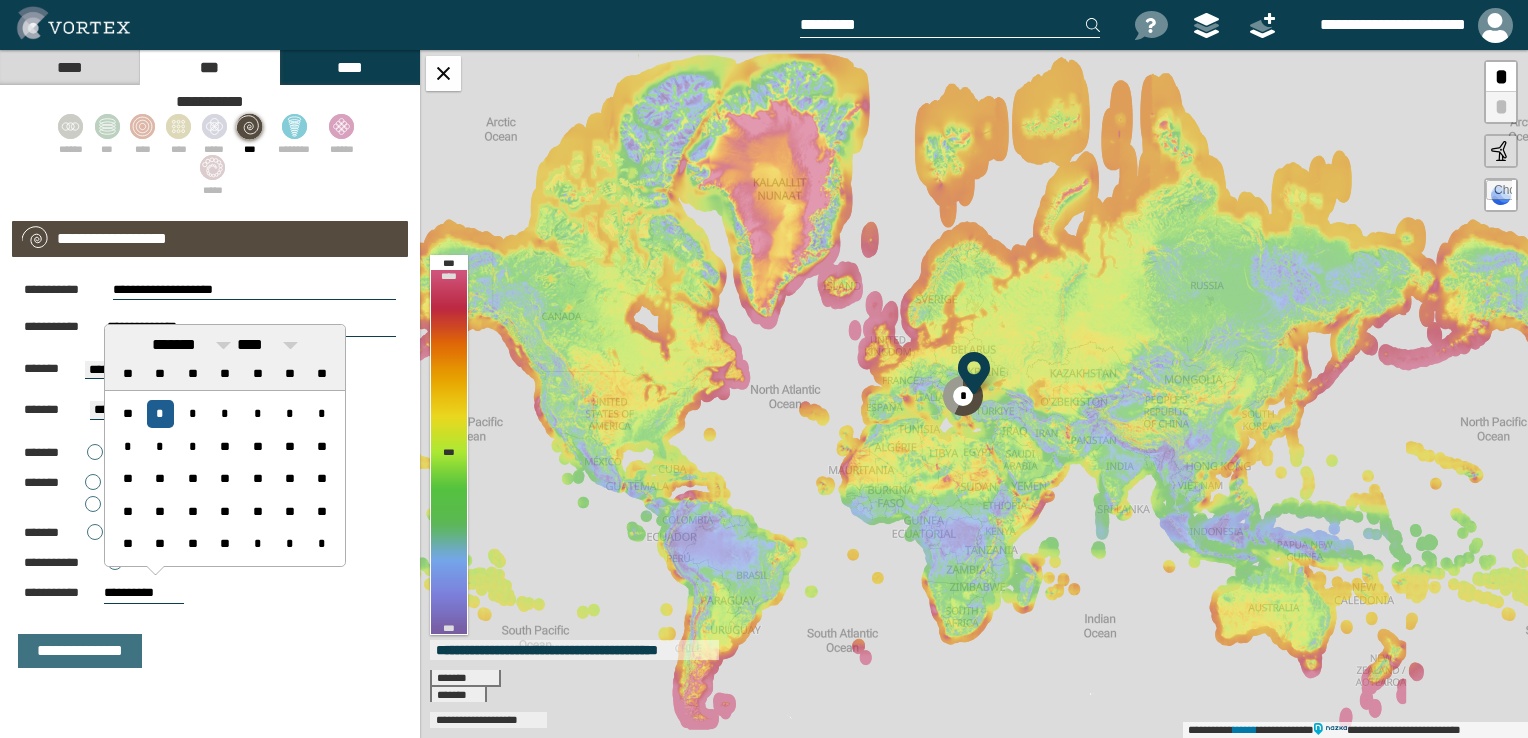 type on "**********" 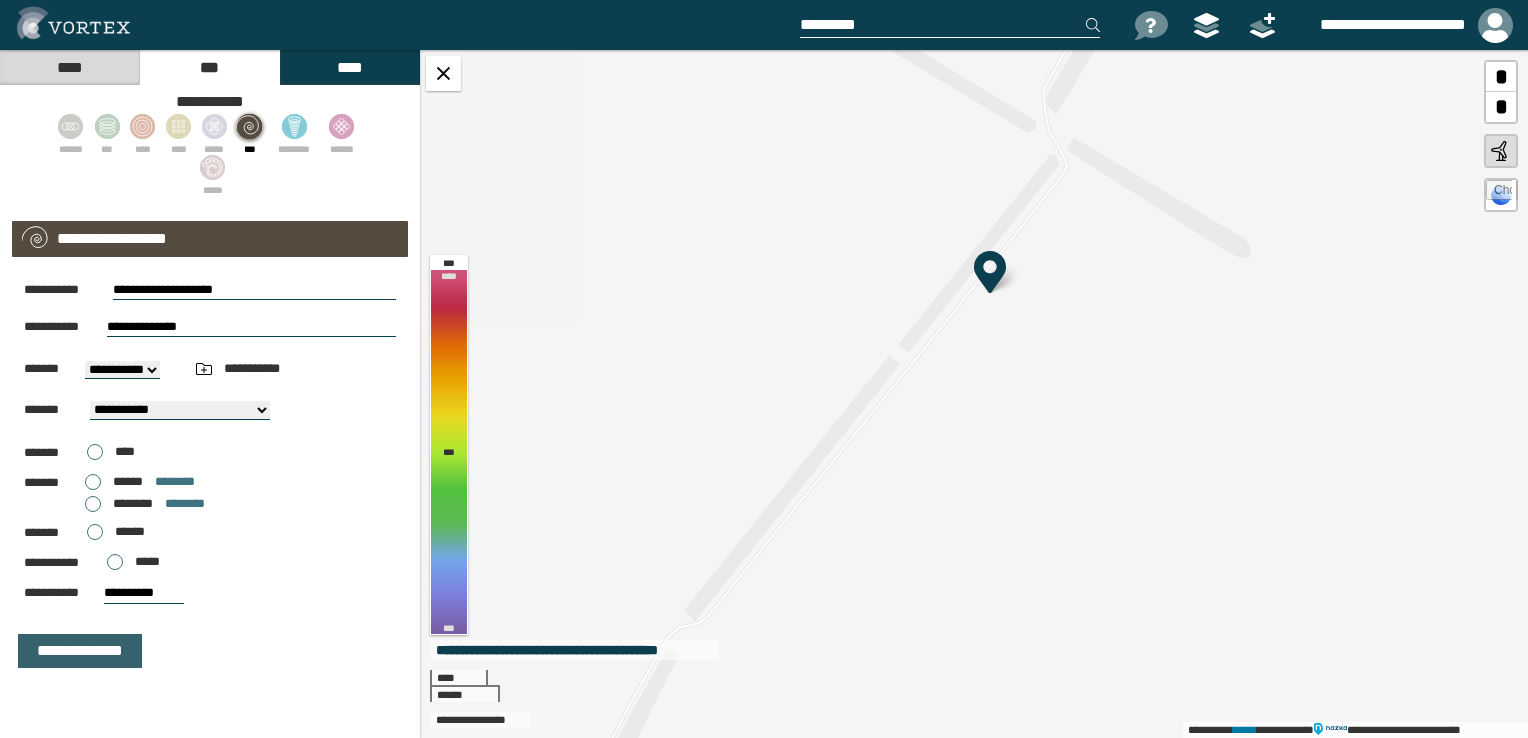 click on "**********" at bounding box center [80, 651] 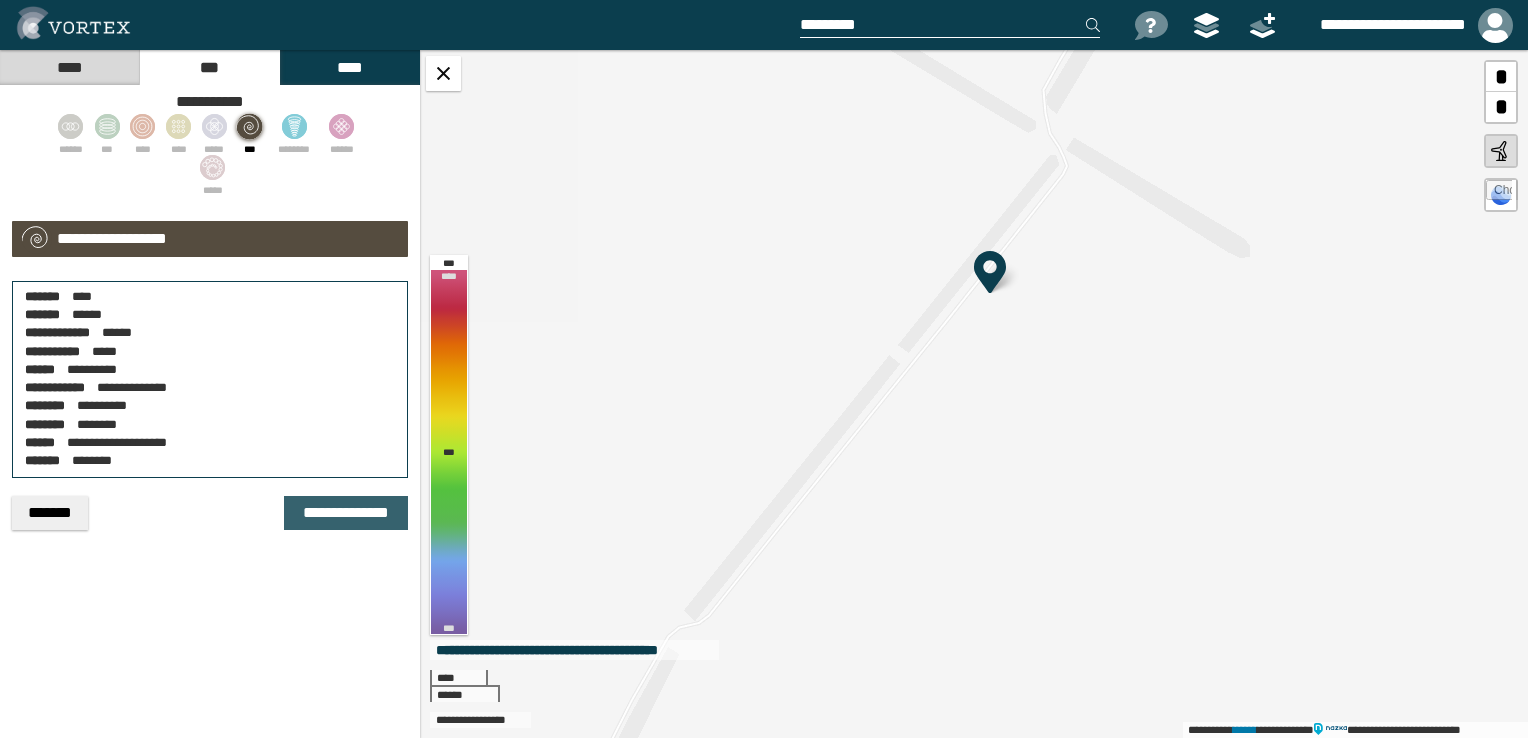 click on "**********" at bounding box center [346, 513] 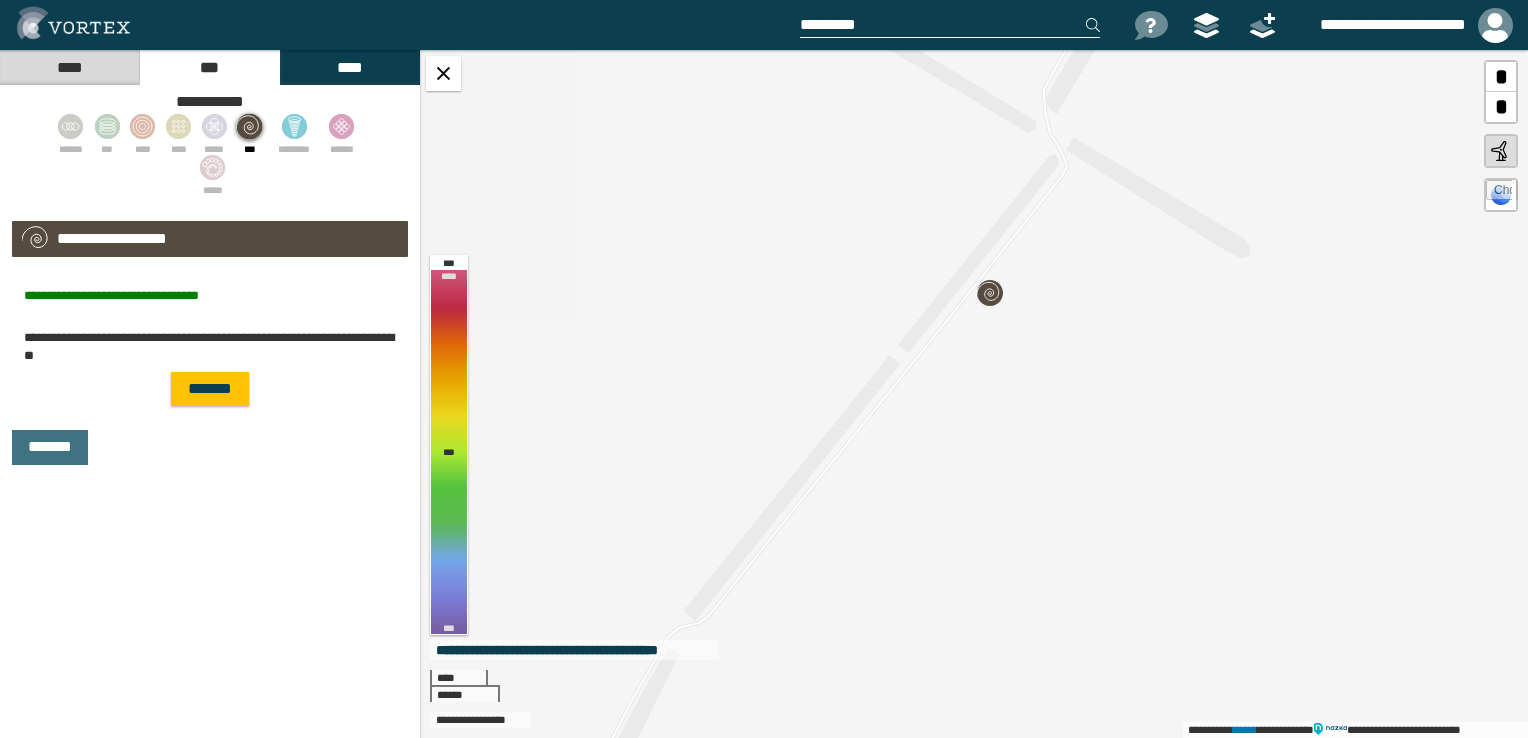 click on "*******" at bounding box center (210, 389) 